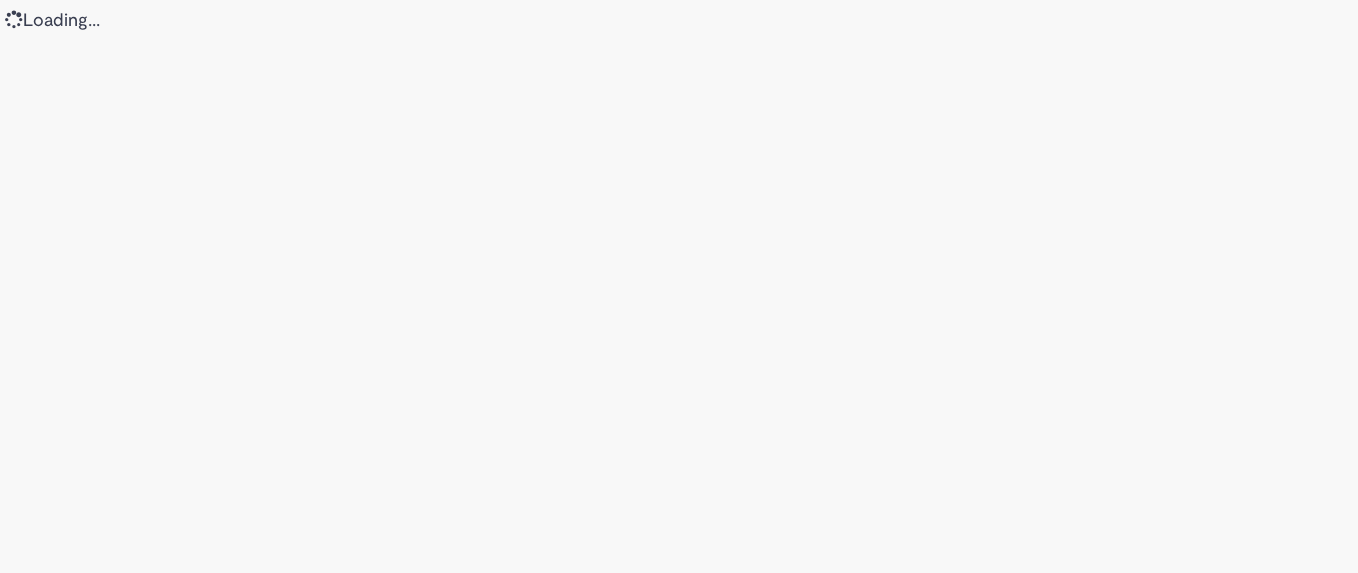 scroll, scrollTop: 0, scrollLeft: 0, axis: both 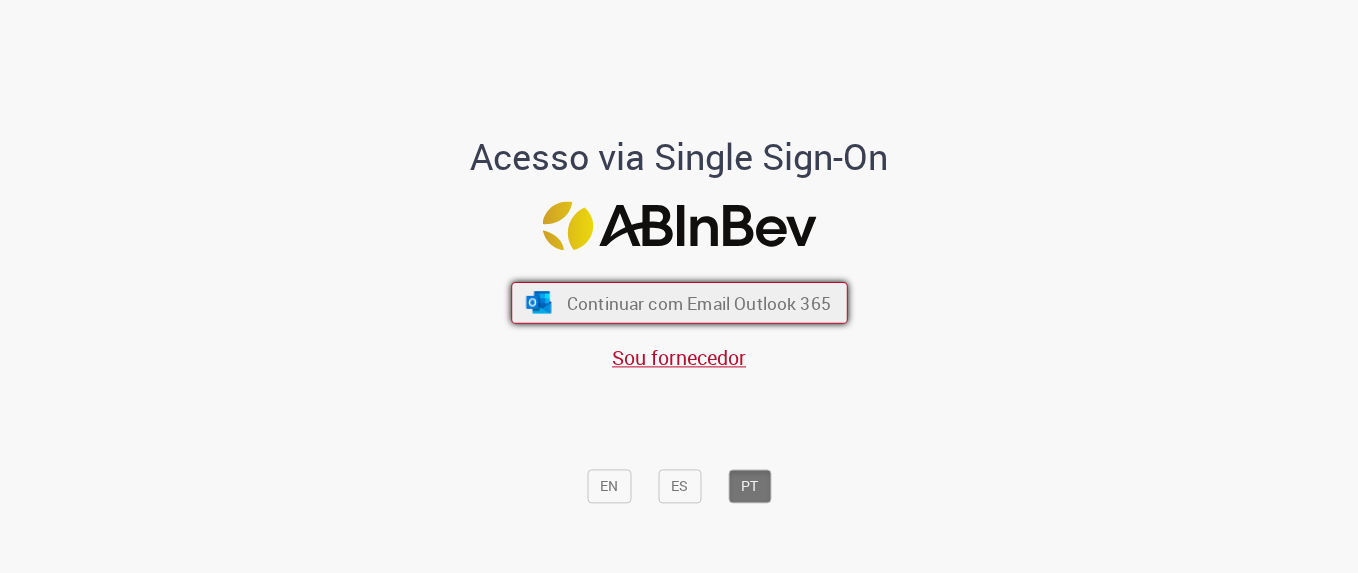 click on "Continuar com Email Outlook 365" at bounding box center [679, 303] 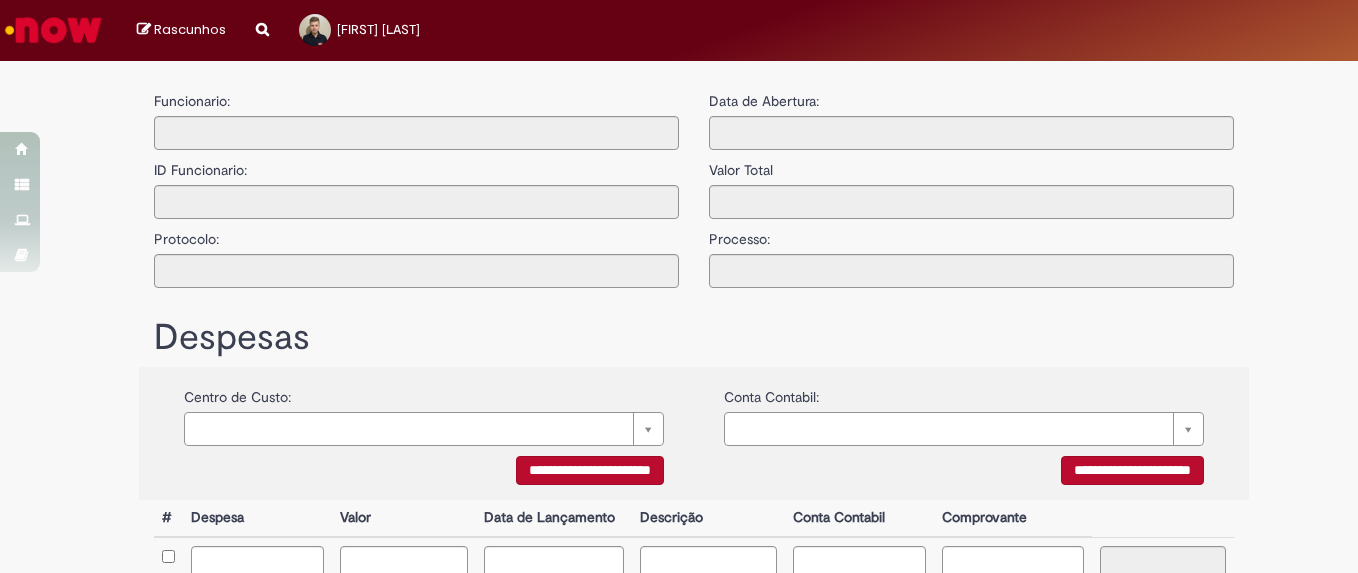 scroll, scrollTop: 0, scrollLeft: 0, axis: both 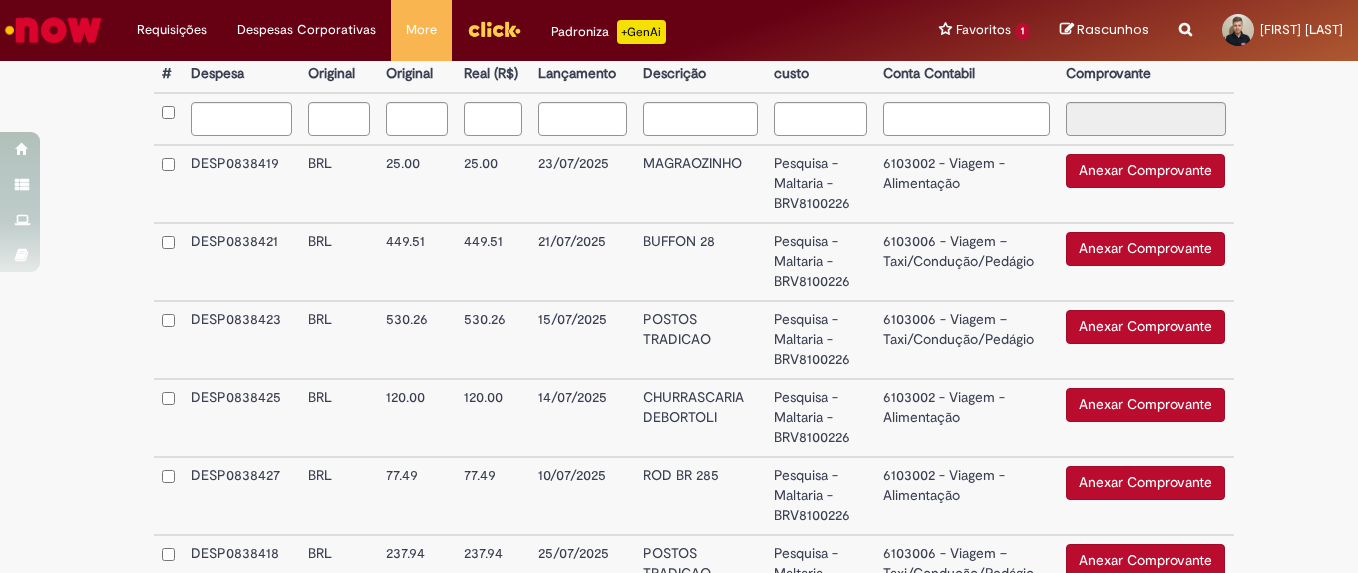 click on "Anexar Comprovante" at bounding box center [1145, 171] 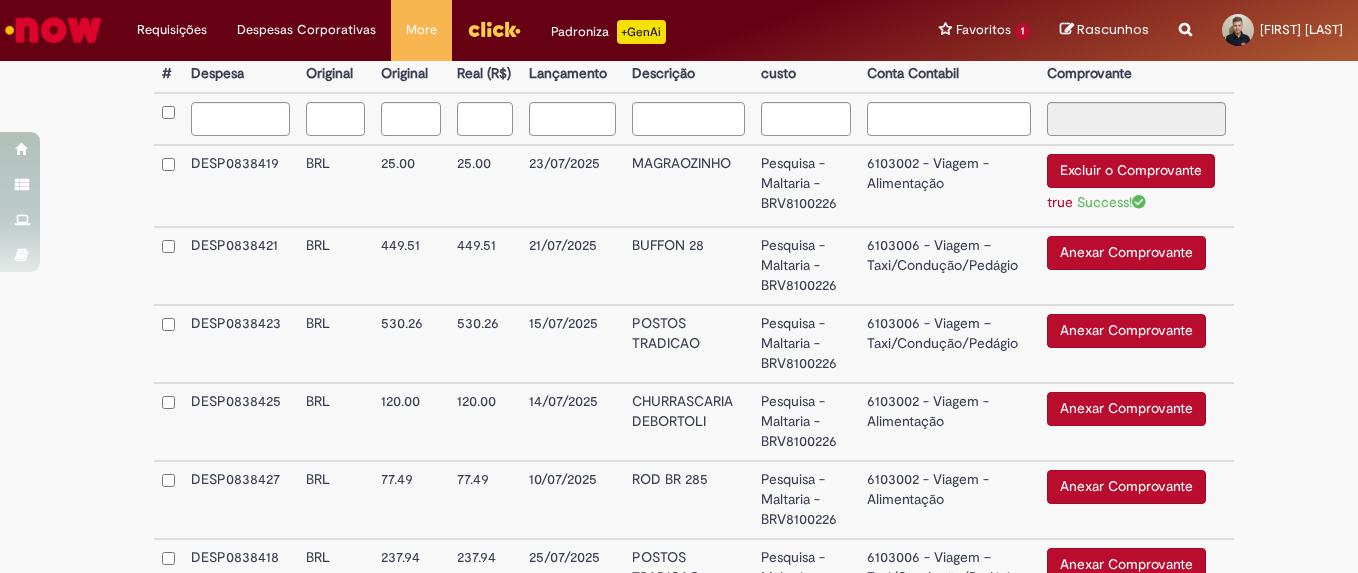 click on "6103006 - Viagem – Taxi/Condução/Pedágio" at bounding box center (949, 266) 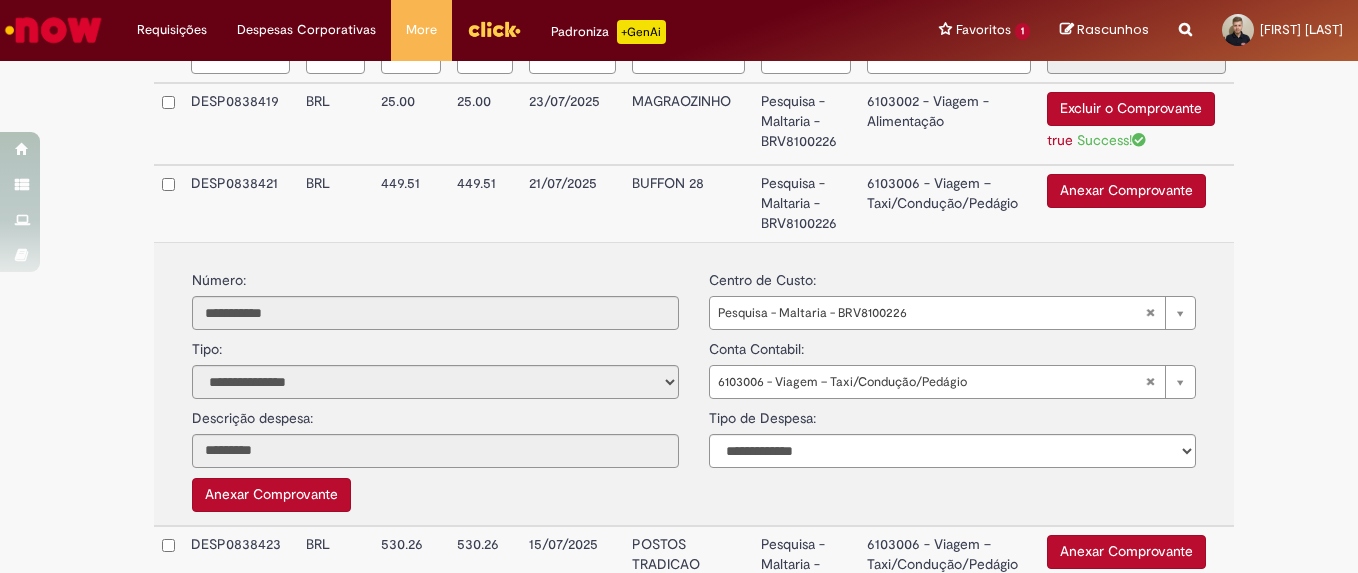 scroll, scrollTop: 708, scrollLeft: 0, axis: vertical 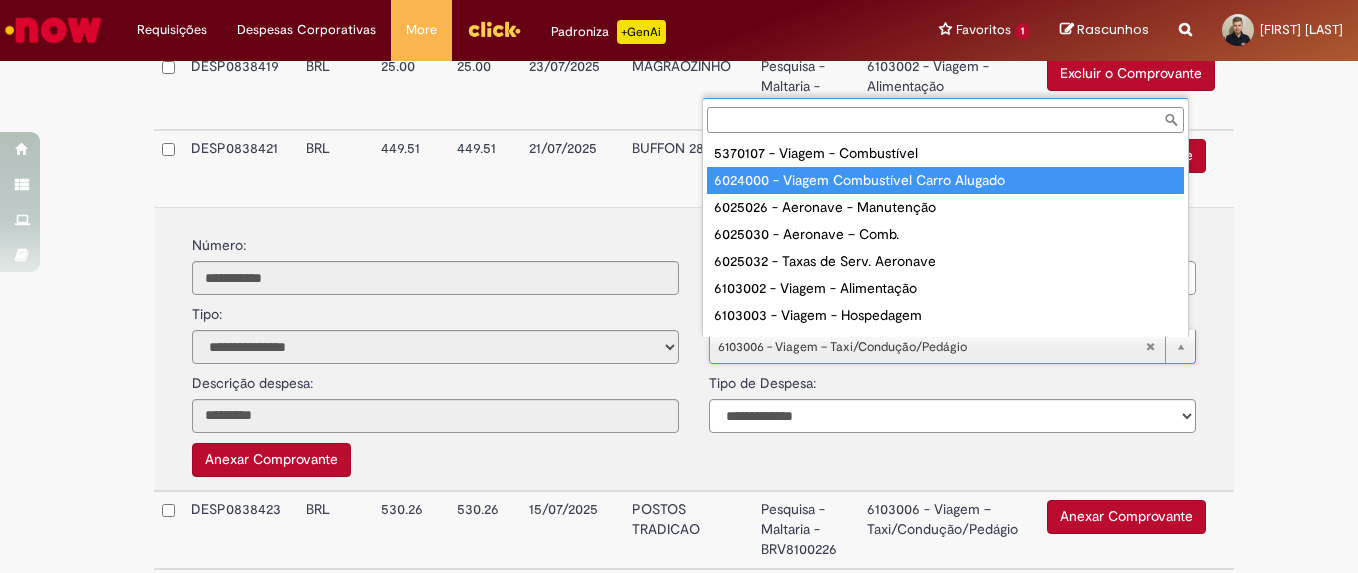 type on "**********" 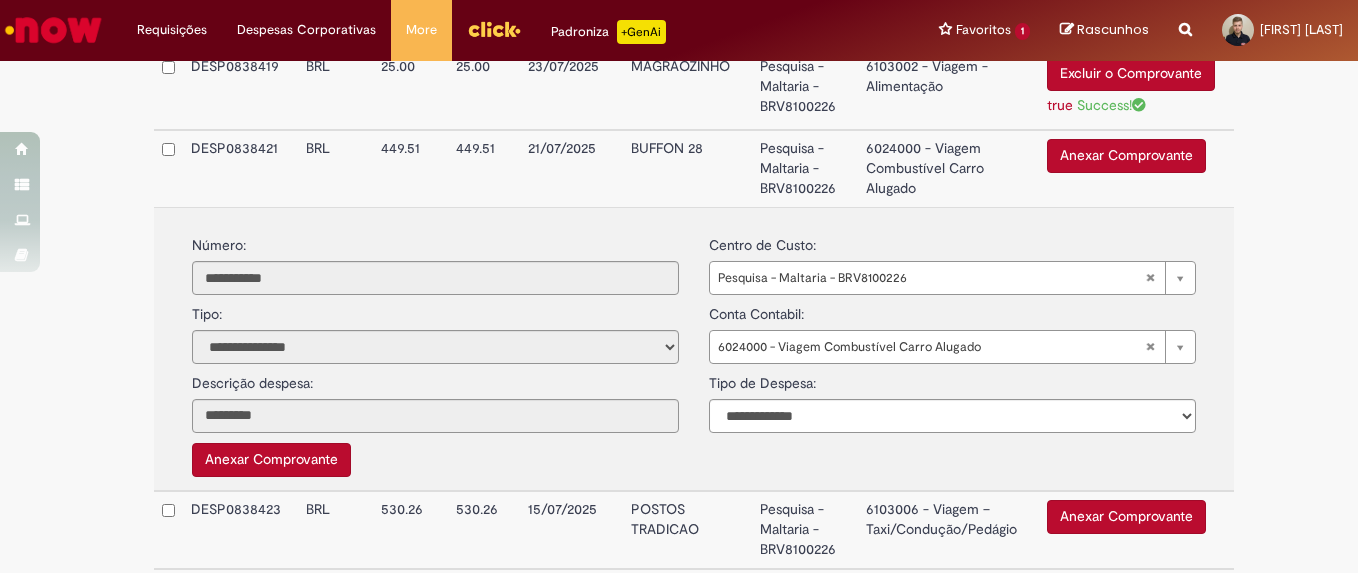 click on "6024000 - Viagem Combustível Carro Alugado" at bounding box center (949, 168) 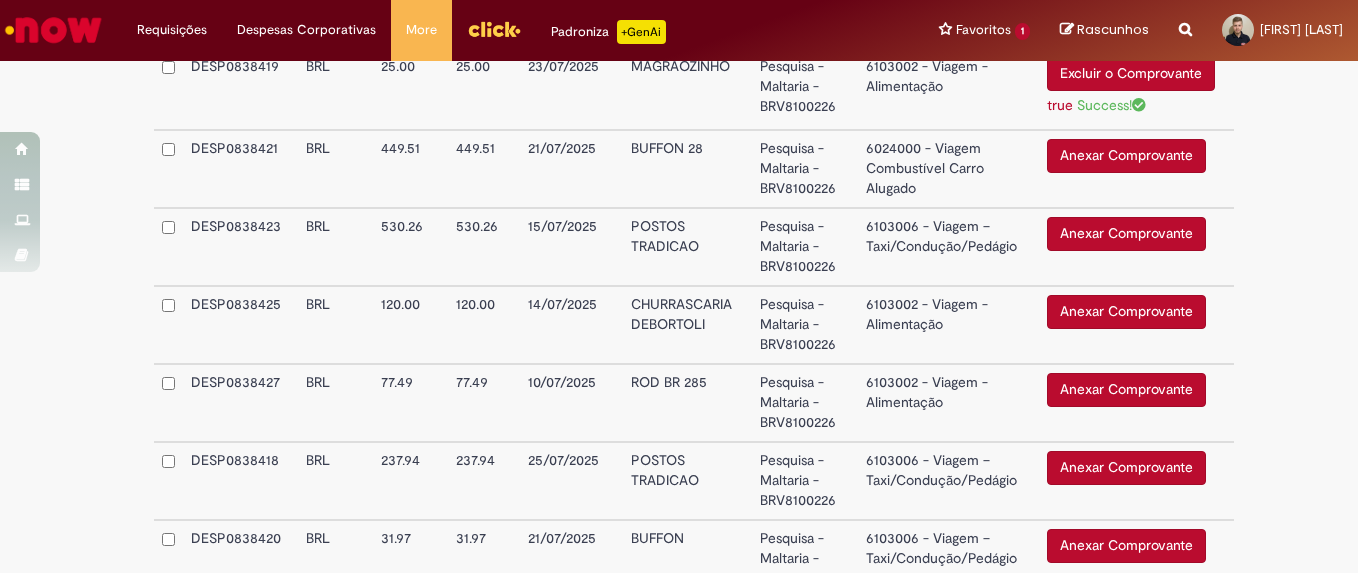 click on "6103006 - Viagem – Taxi/Condução/Pedágio" at bounding box center (949, 247) 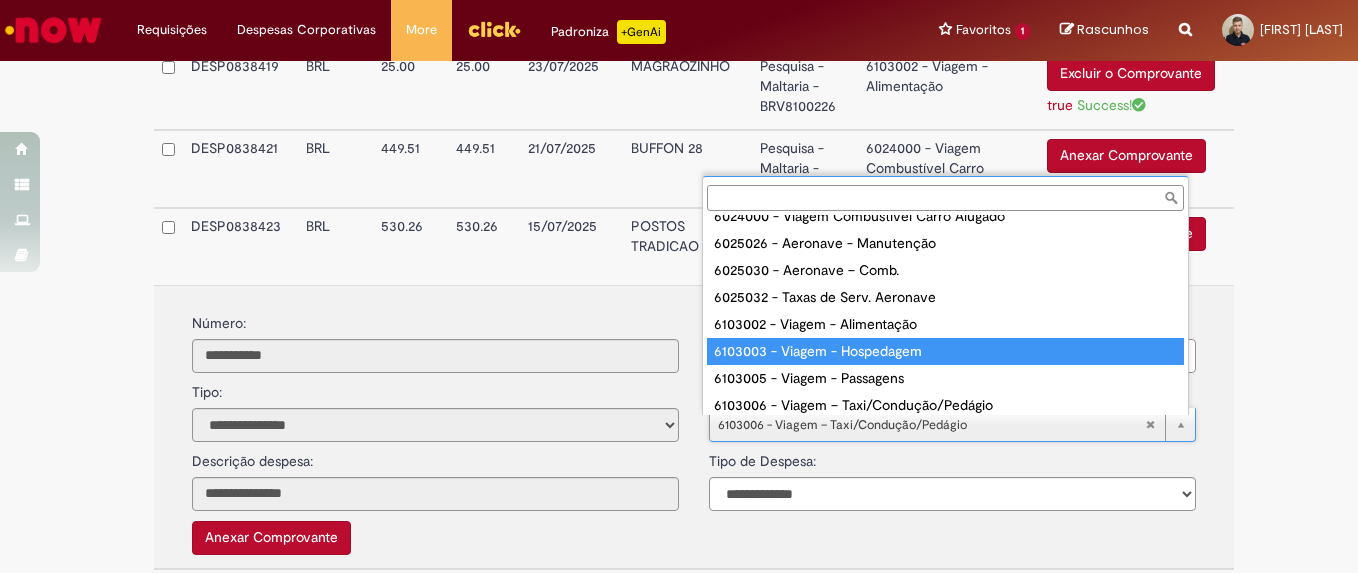 scroll, scrollTop: 0, scrollLeft: 0, axis: both 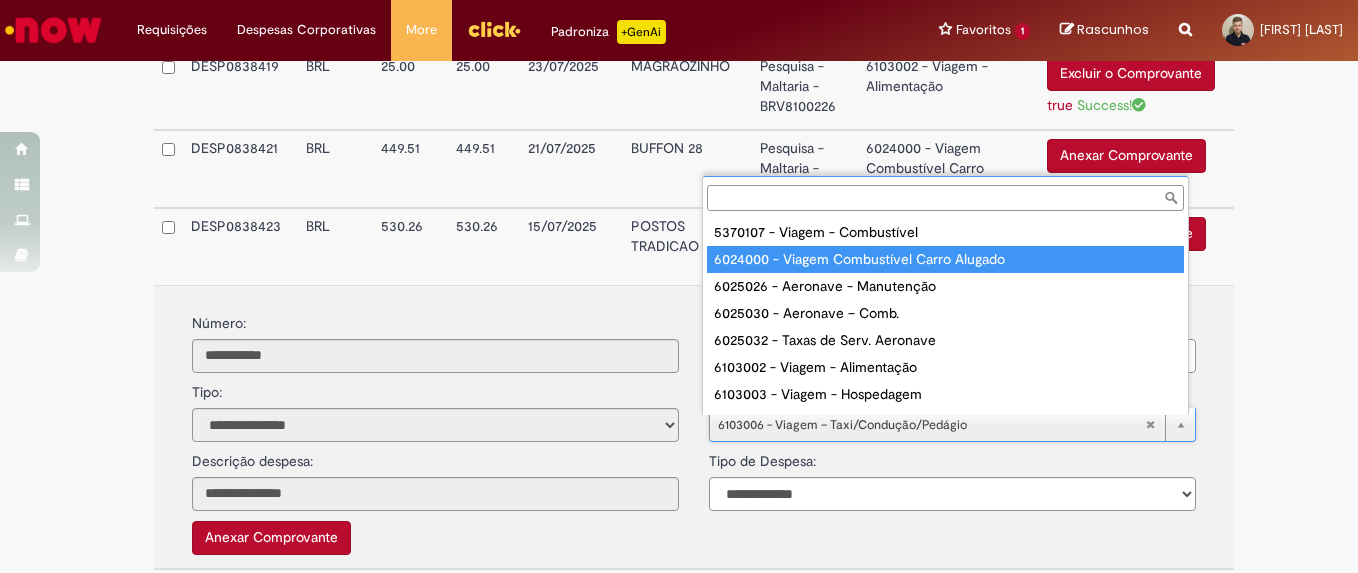 type on "**********" 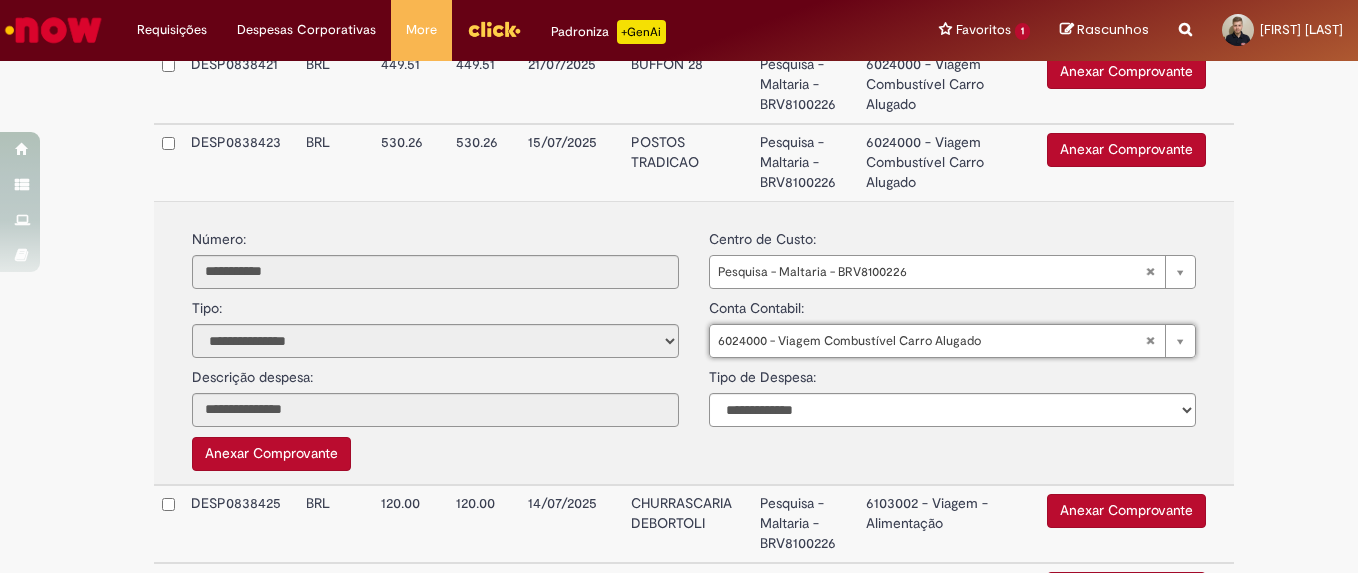 scroll, scrollTop: 779, scrollLeft: 0, axis: vertical 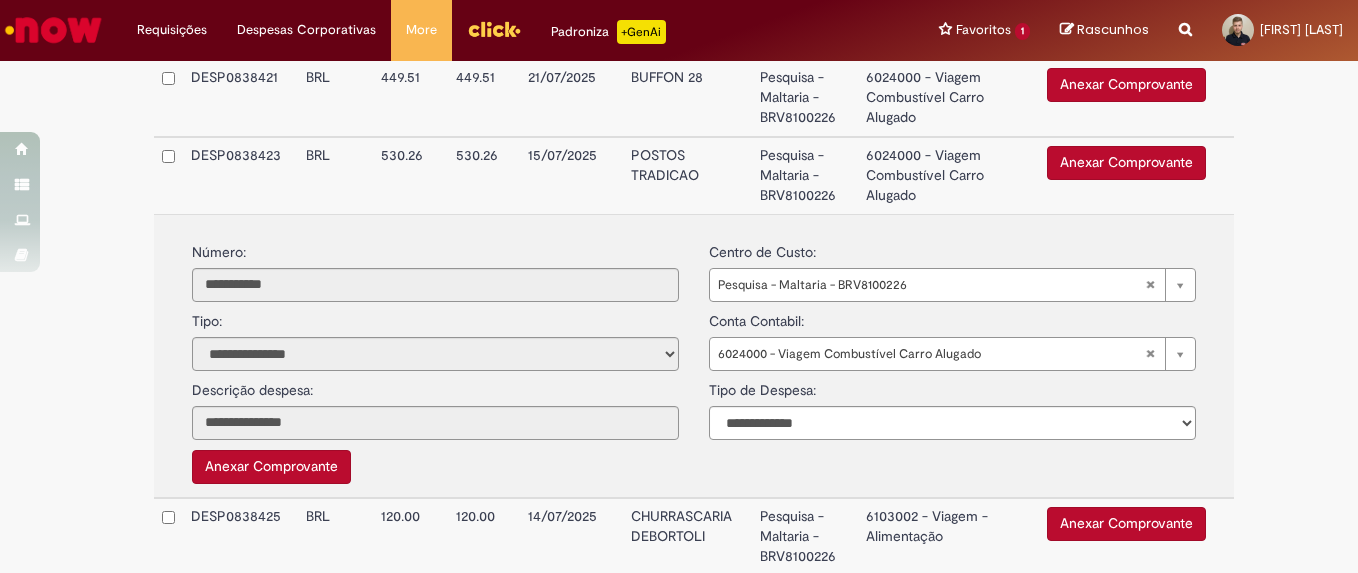 click on "6024000 - Viagem Combustível Carro Alugado" at bounding box center (949, 175) 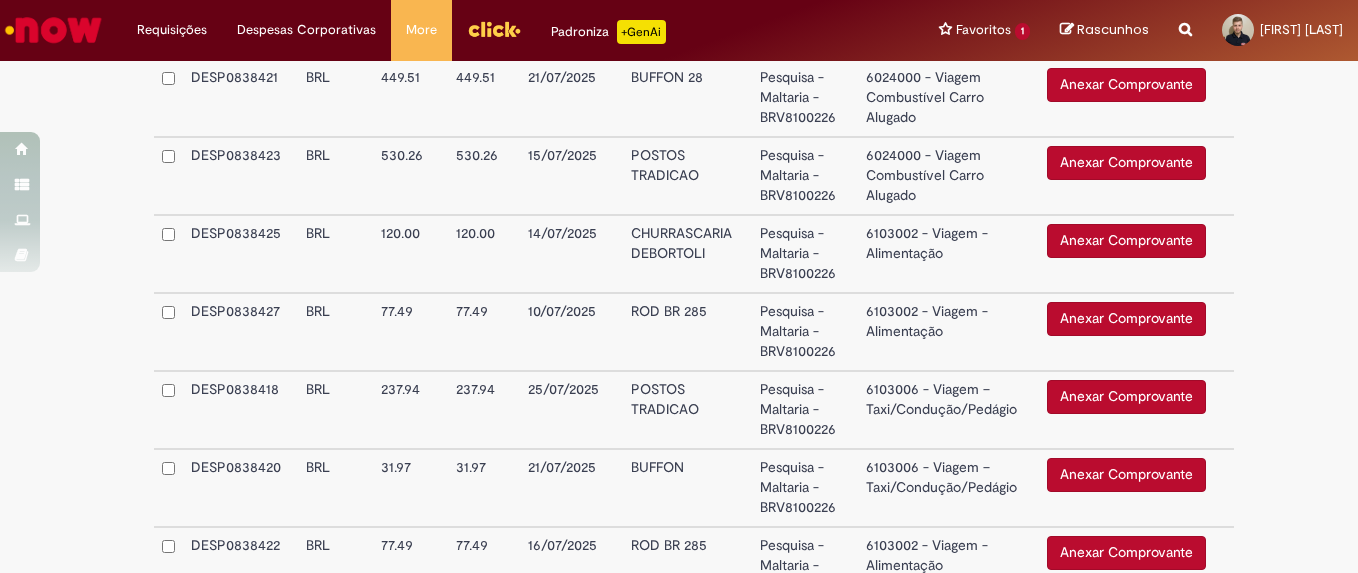 click on "Anexar Comprovante" at bounding box center (1126, 85) 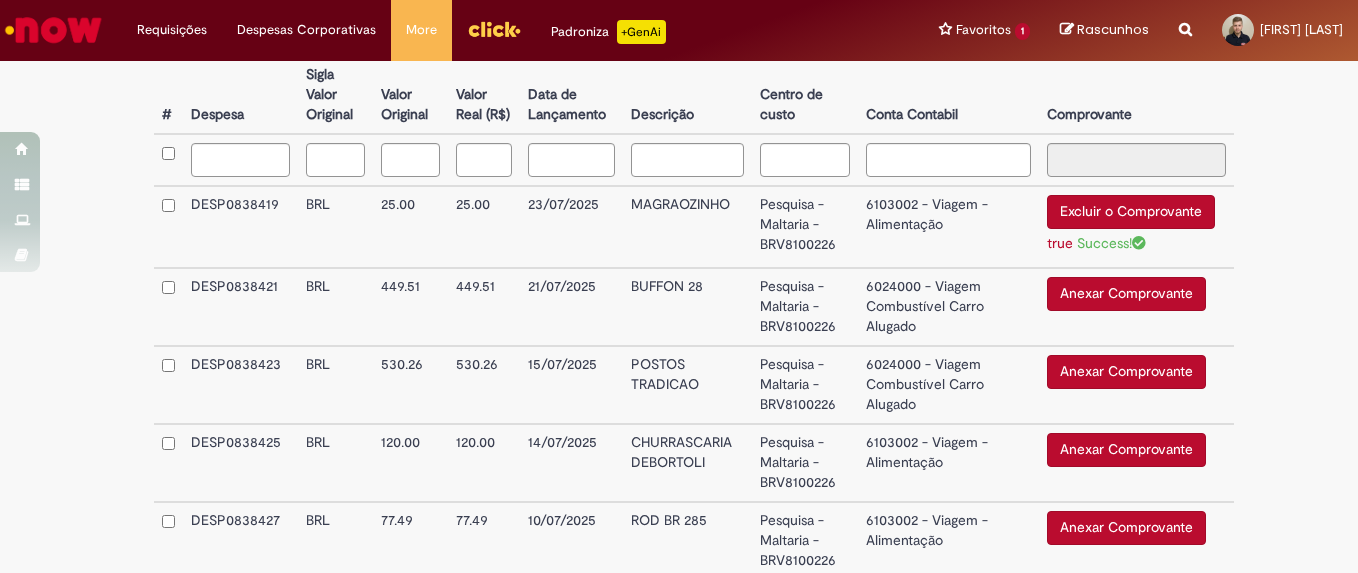 scroll, scrollTop: 556, scrollLeft: 0, axis: vertical 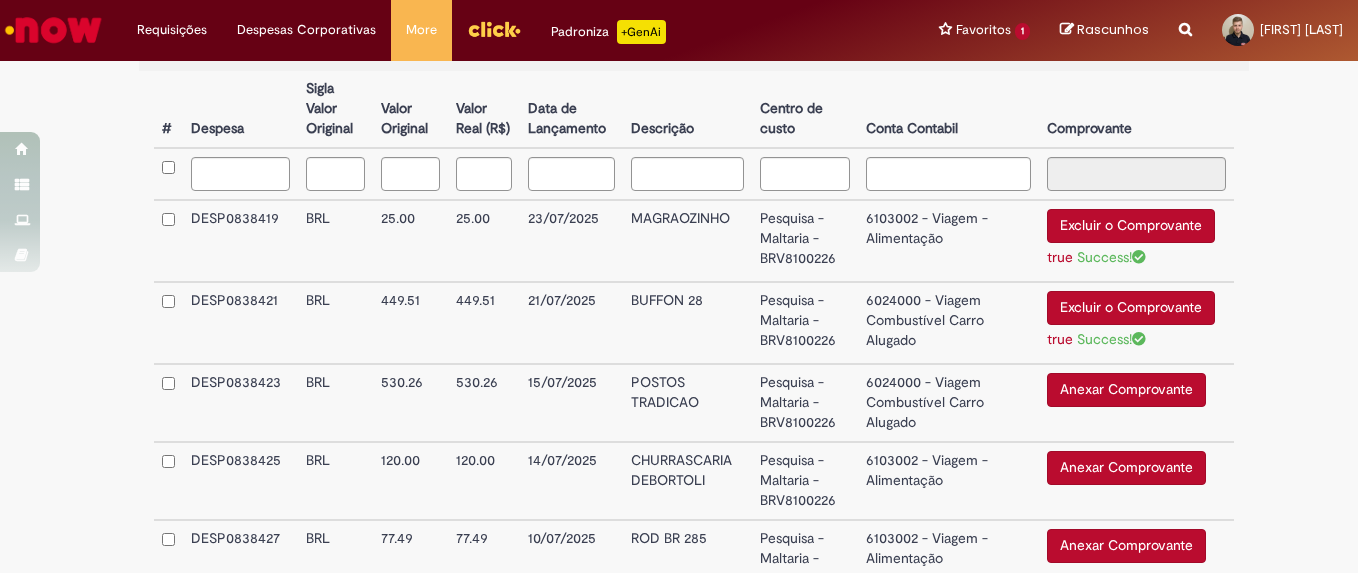 click on "Anexar Comprovante" at bounding box center (1126, 390) 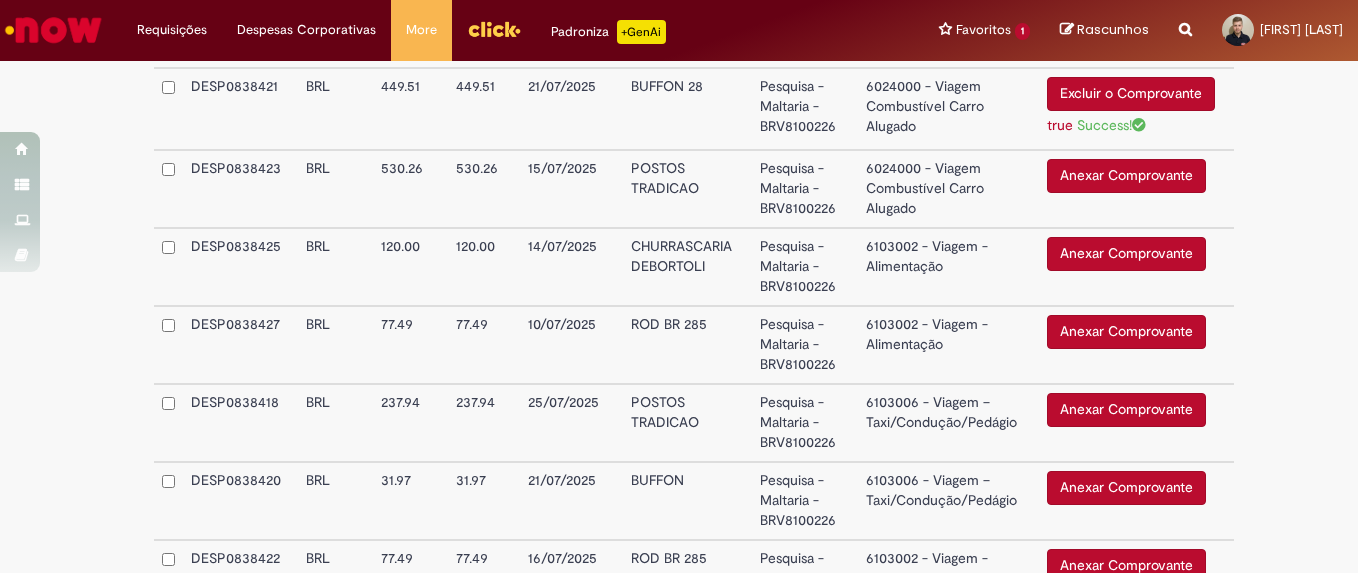 scroll, scrollTop: 772, scrollLeft: 0, axis: vertical 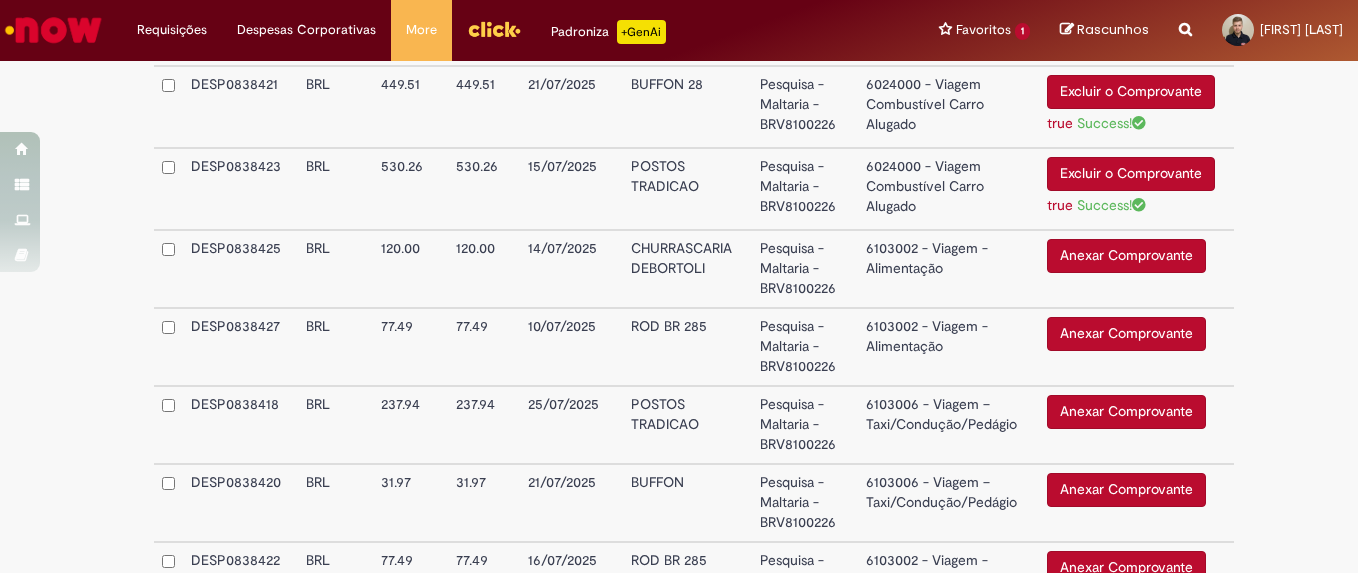 click on "Anexar Comprovante" at bounding box center [1126, 256] 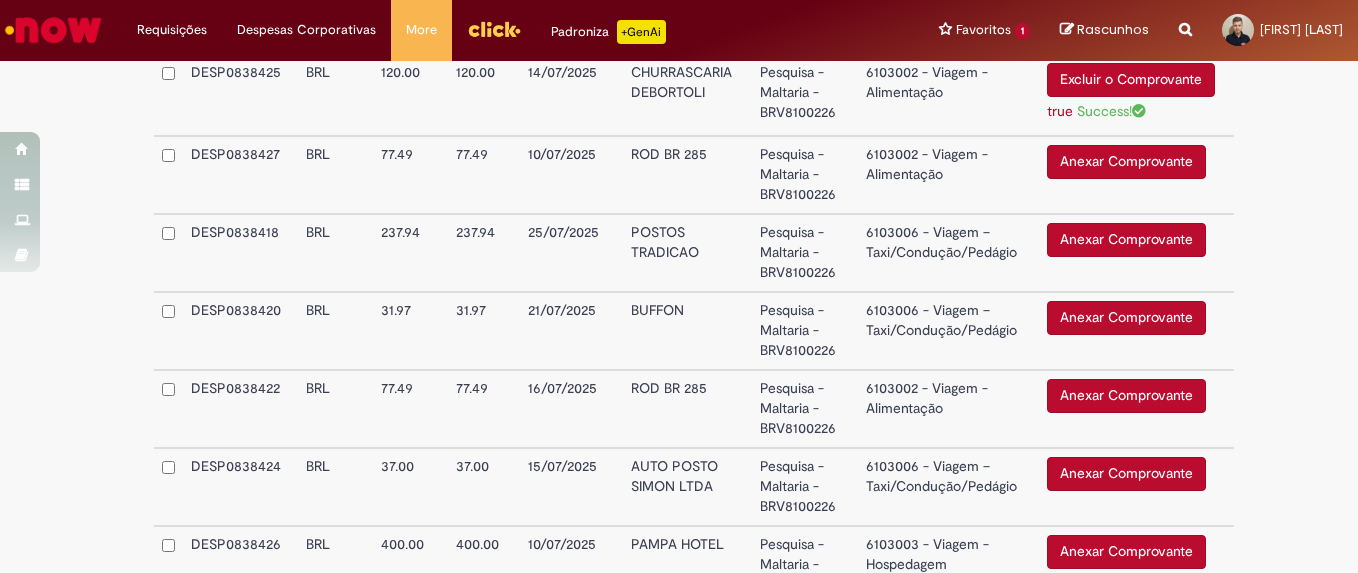 scroll, scrollTop: 950, scrollLeft: 0, axis: vertical 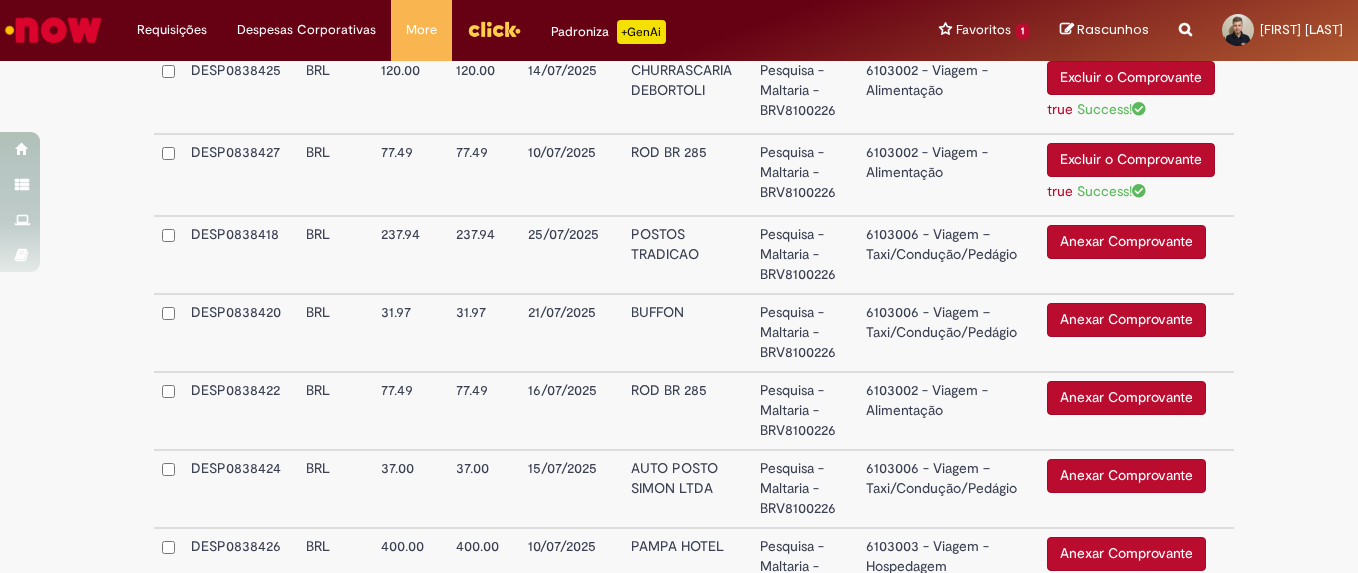 click on "6103006 - Viagem – Taxi/Condução/Pedágio" at bounding box center [949, 255] 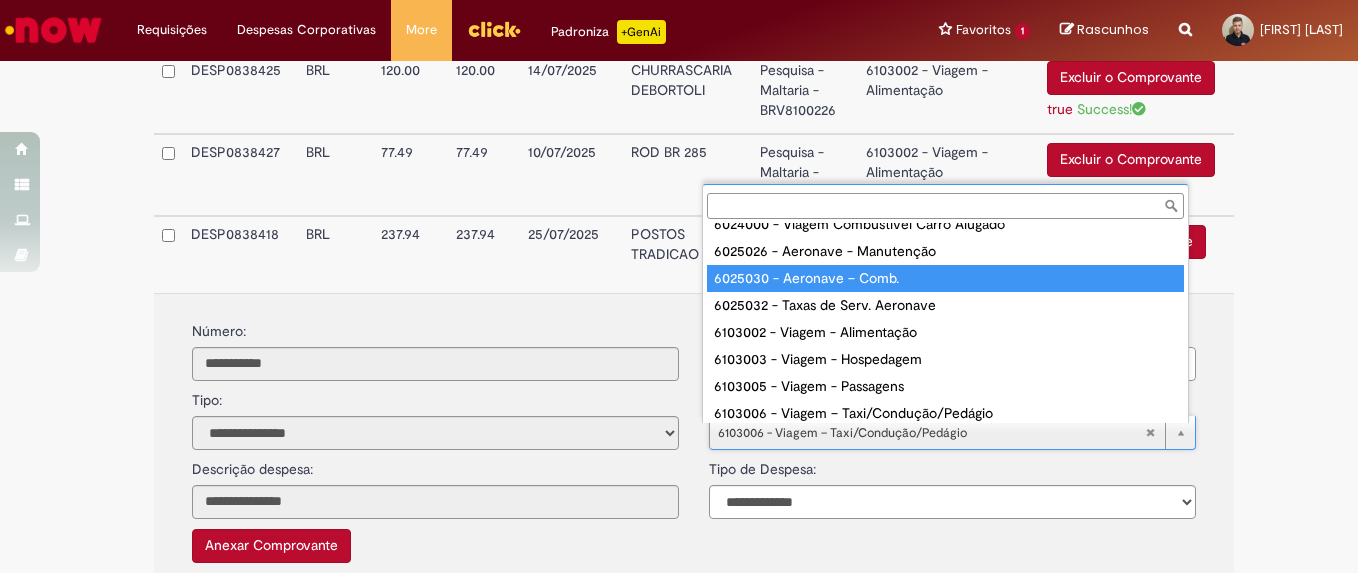scroll, scrollTop: 0, scrollLeft: 0, axis: both 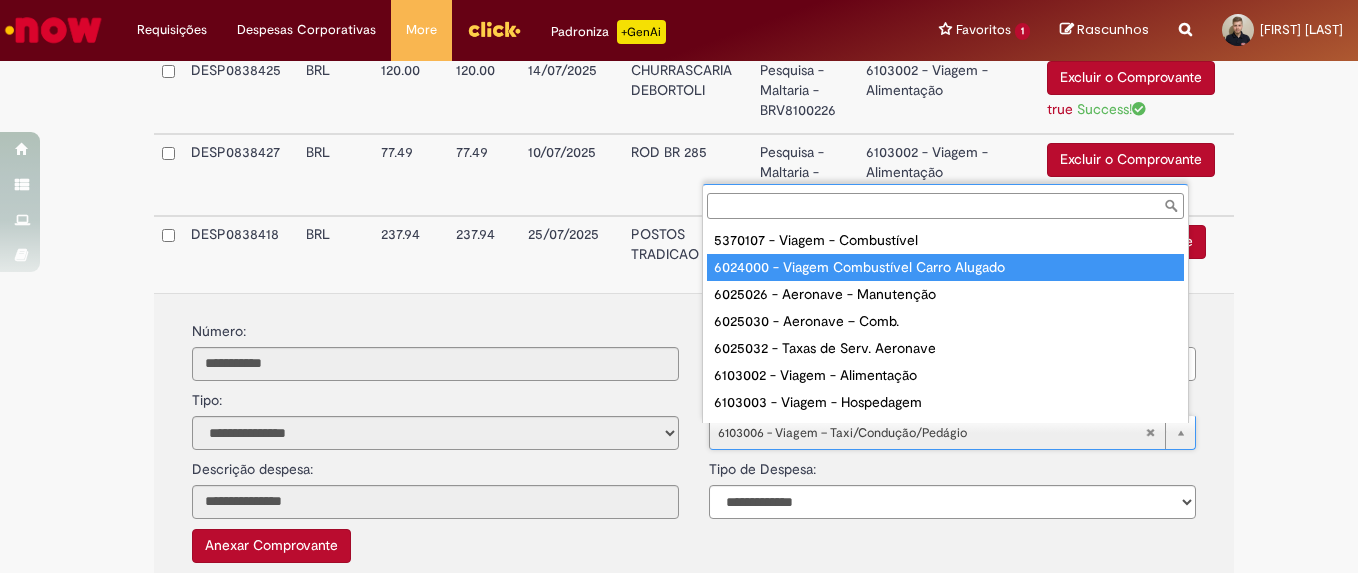 type on "**********" 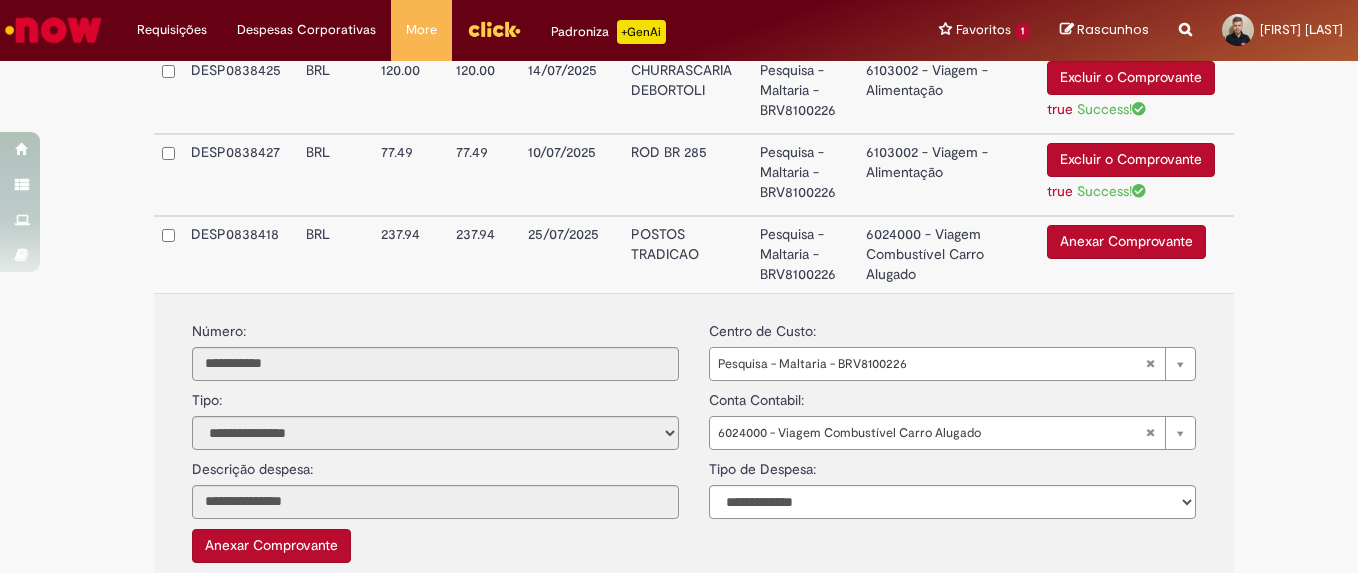 click on "Anexar Comprovante" at bounding box center (1126, 242) 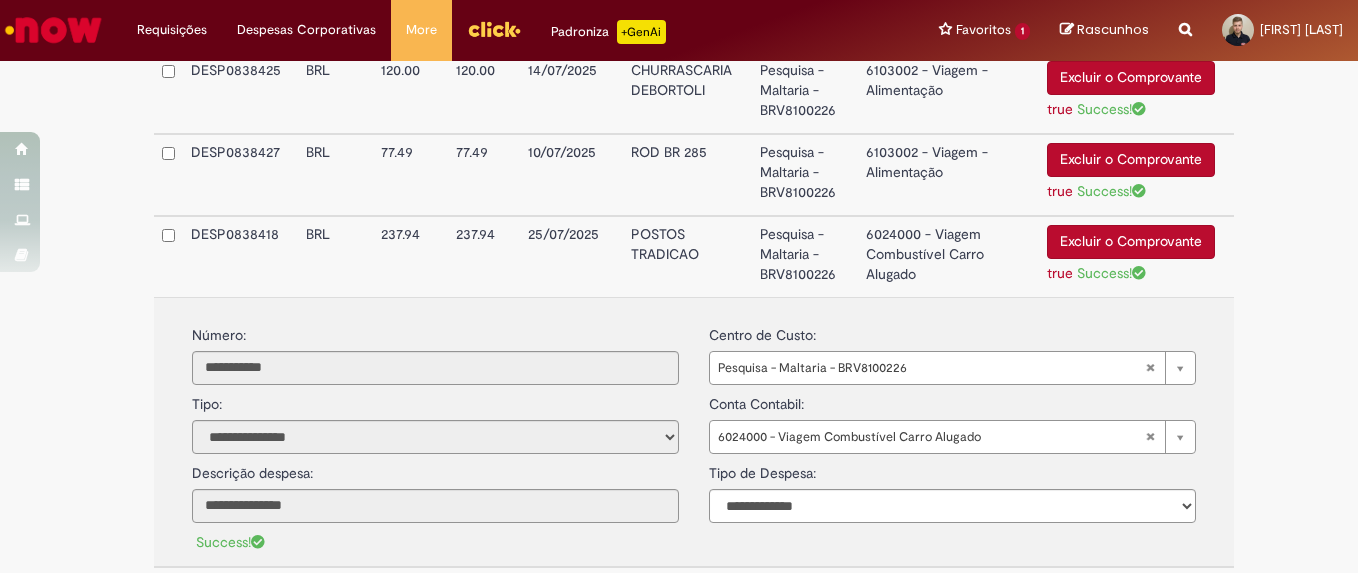 click on "6024000 - Viagem Combustível Carro Alugado" at bounding box center (949, 256) 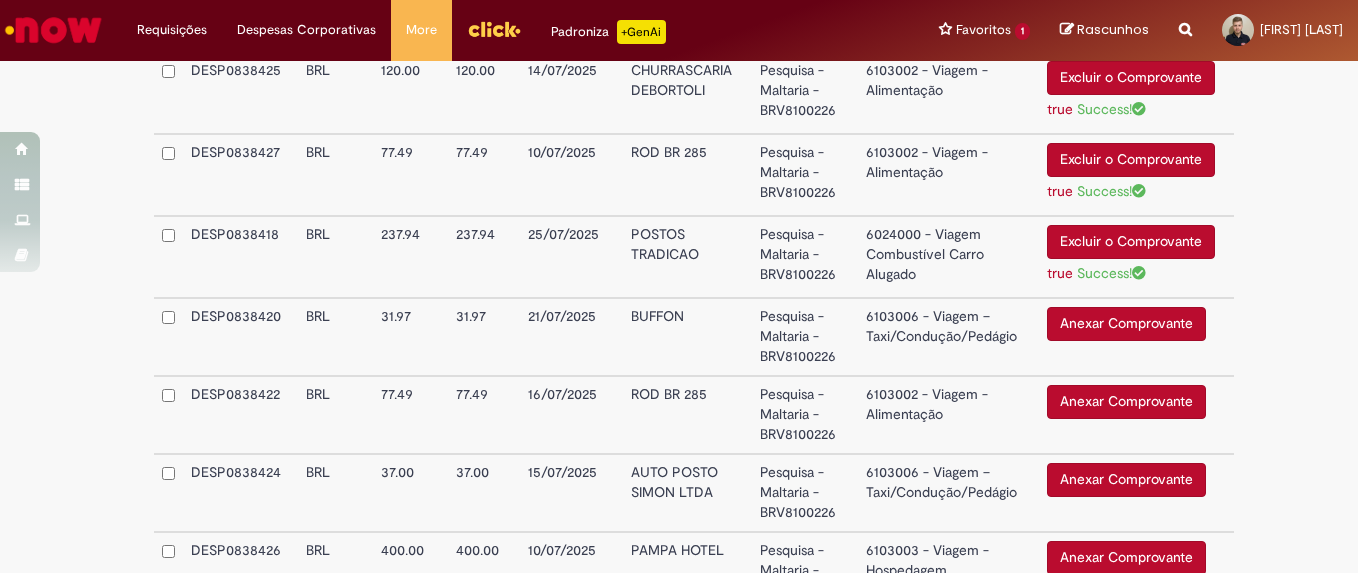 click on "6103006 - Viagem – Taxi/Condução/Pedágio" at bounding box center (949, 337) 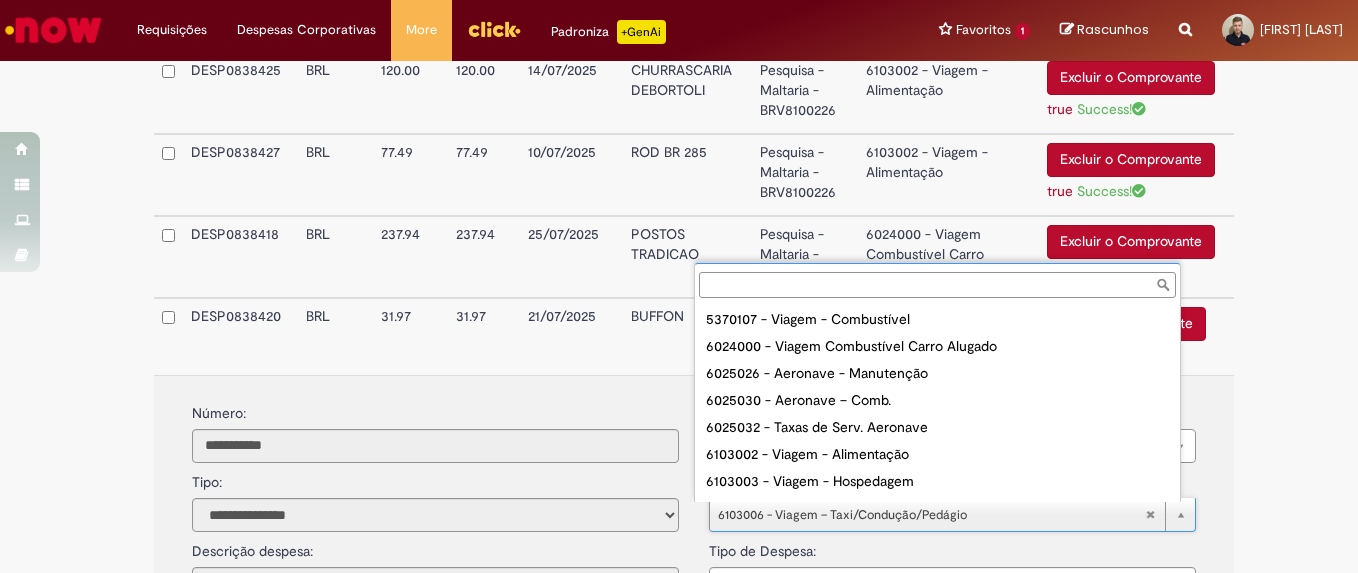 scroll, scrollTop: 43, scrollLeft: 0, axis: vertical 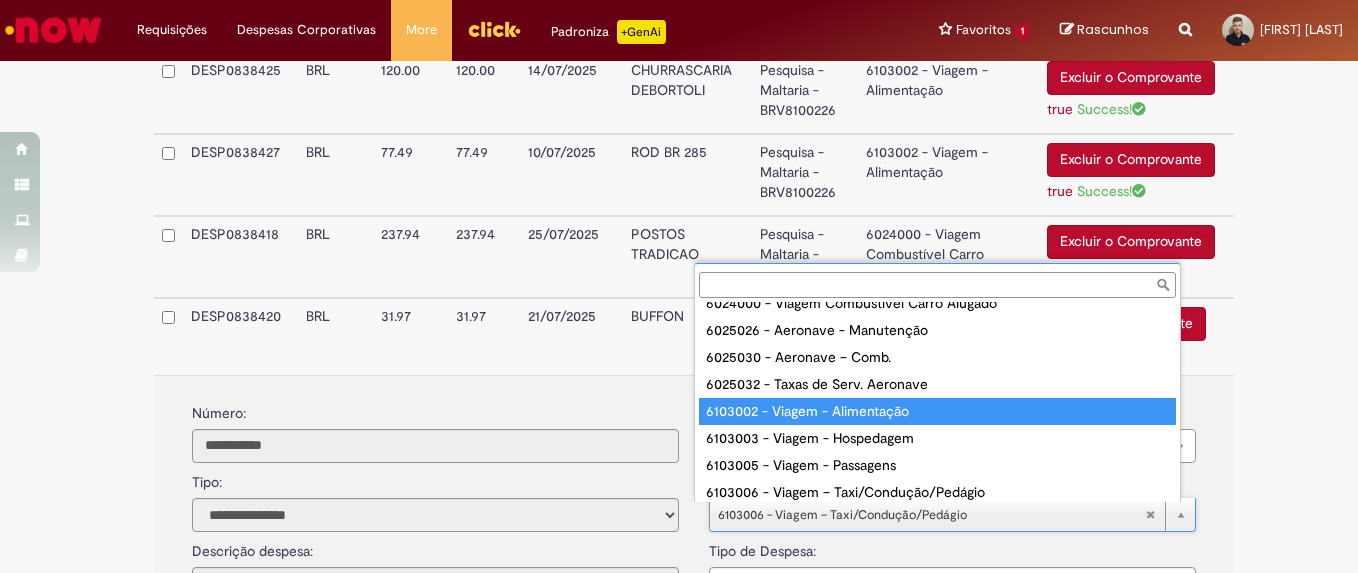 type on "**********" 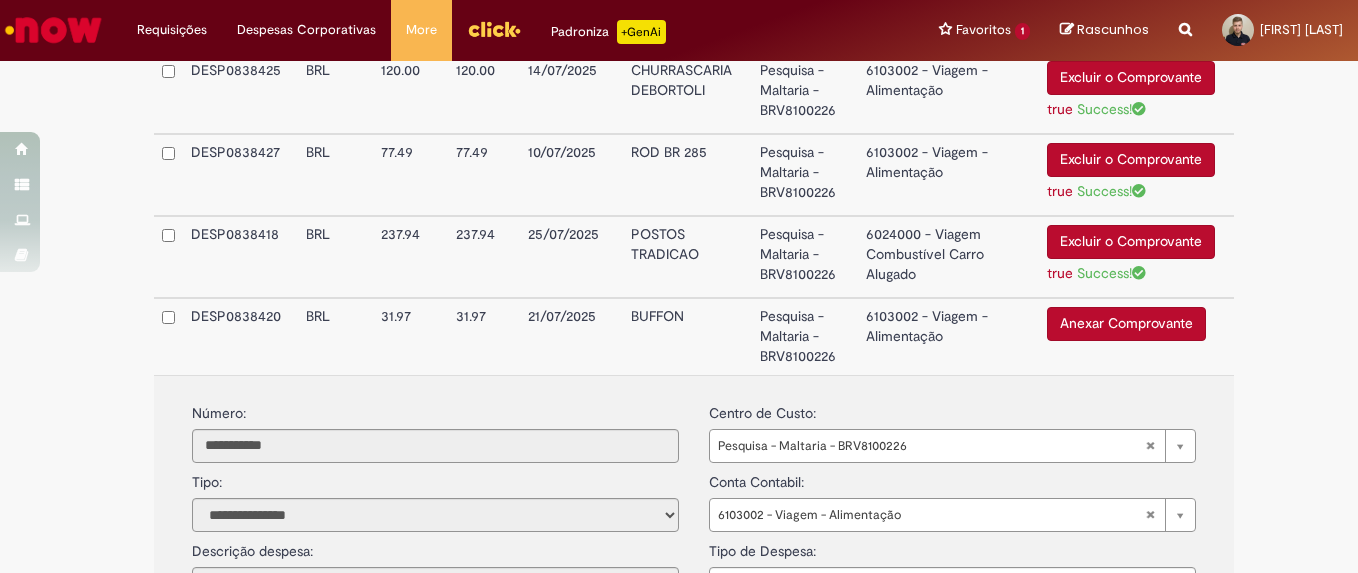 click on "6103002 - Viagem - Alimentação" at bounding box center [949, 336] 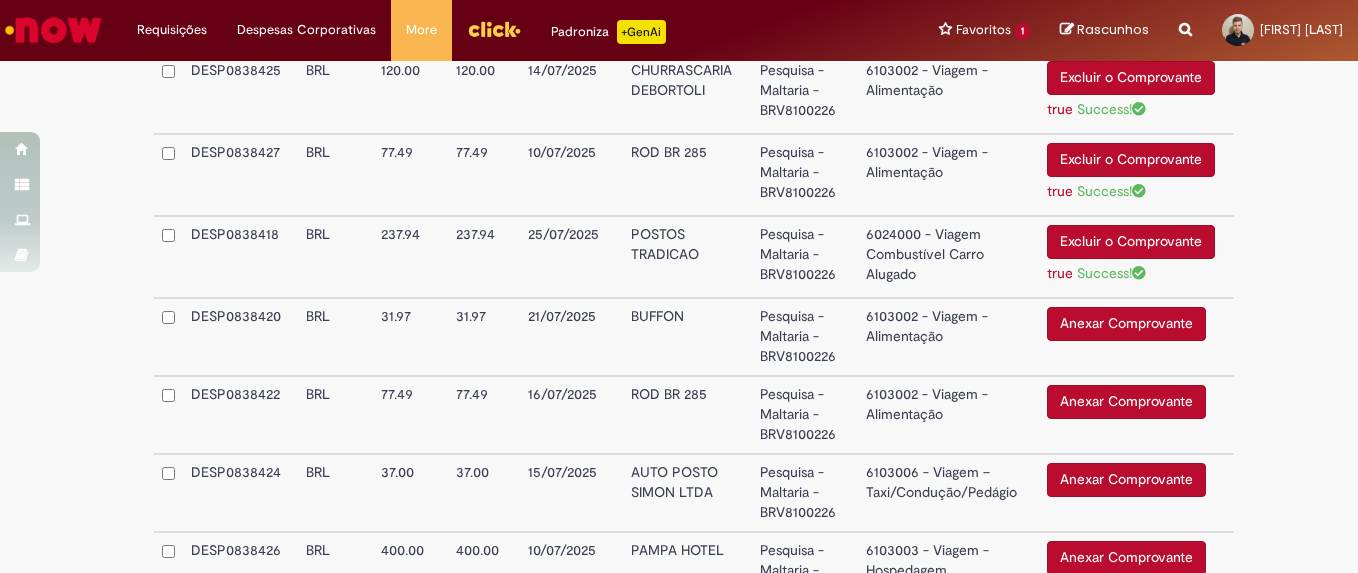 click on "Anexar Comprovante" at bounding box center (1126, 402) 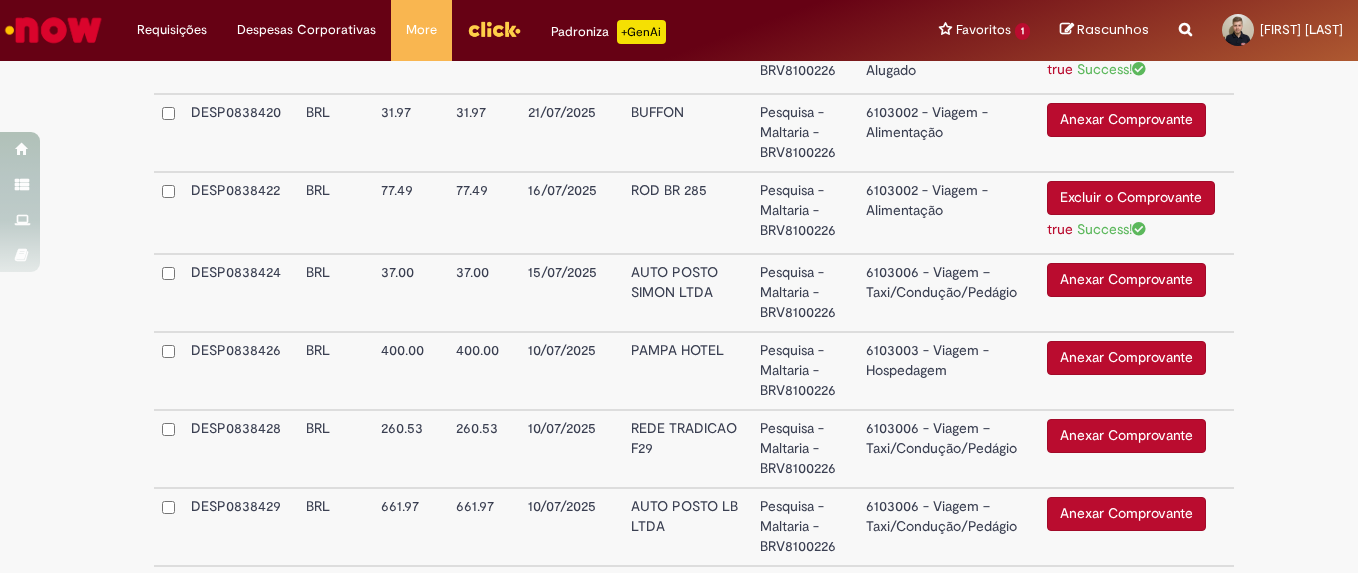 scroll, scrollTop: 1153, scrollLeft: 0, axis: vertical 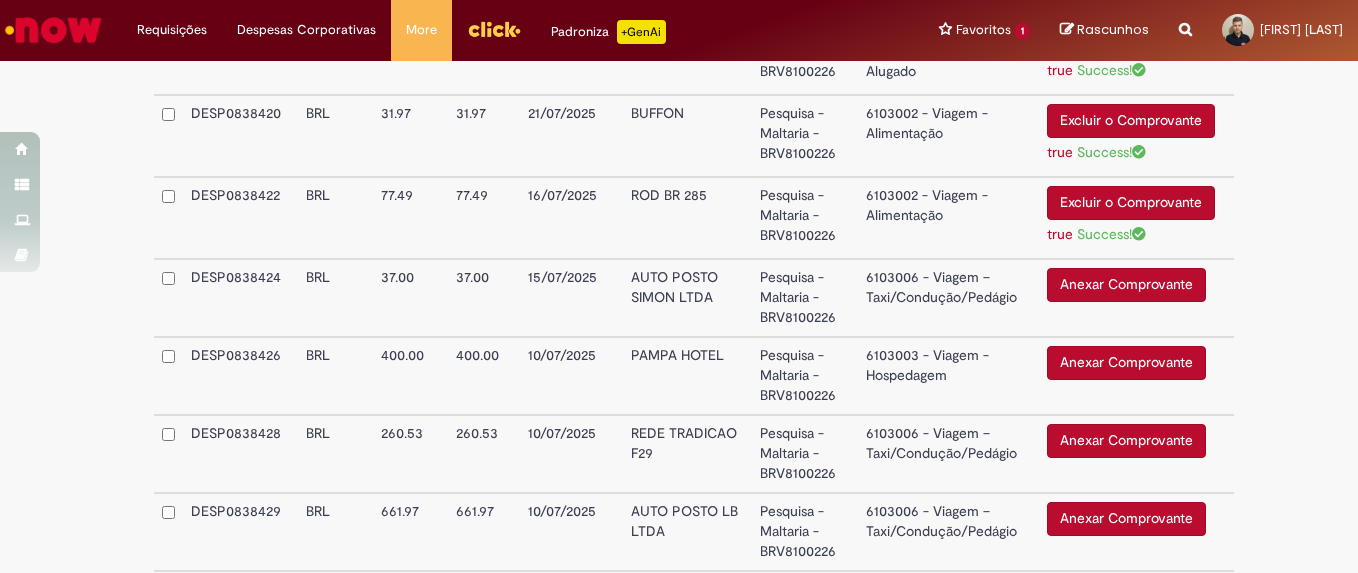 click on "6103006 - Viagem – Taxi/Condução/Pedágio" at bounding box center [949, 298] 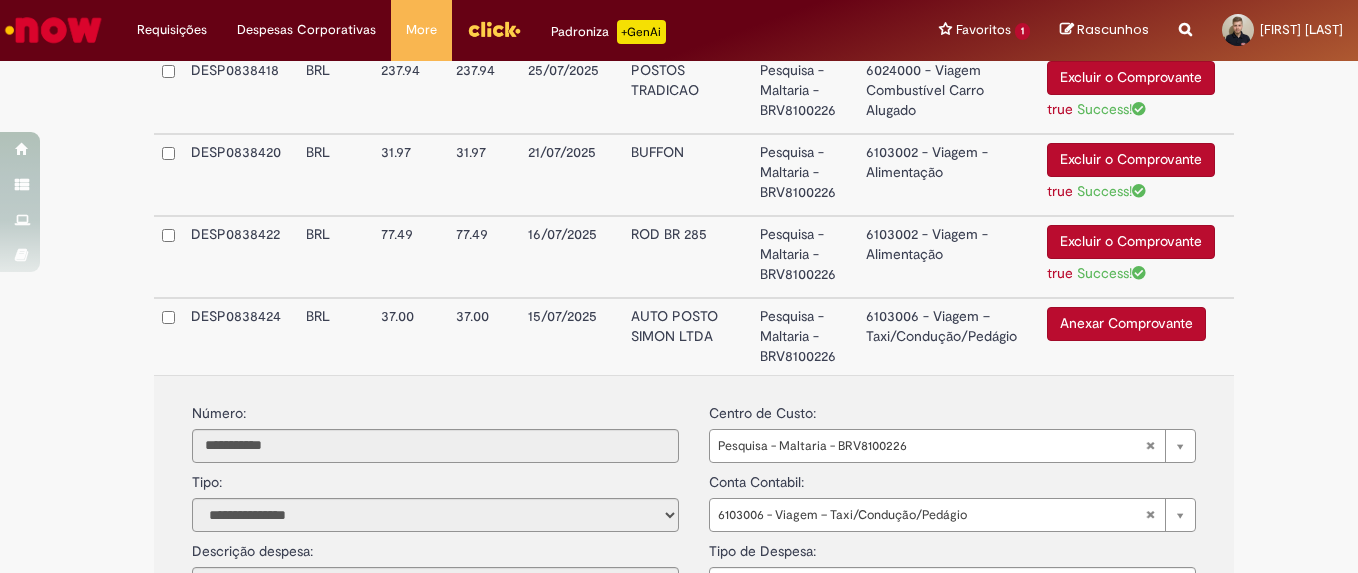 scroll, scrollTop: 1115, scrollLeft: 0, axis: vertical 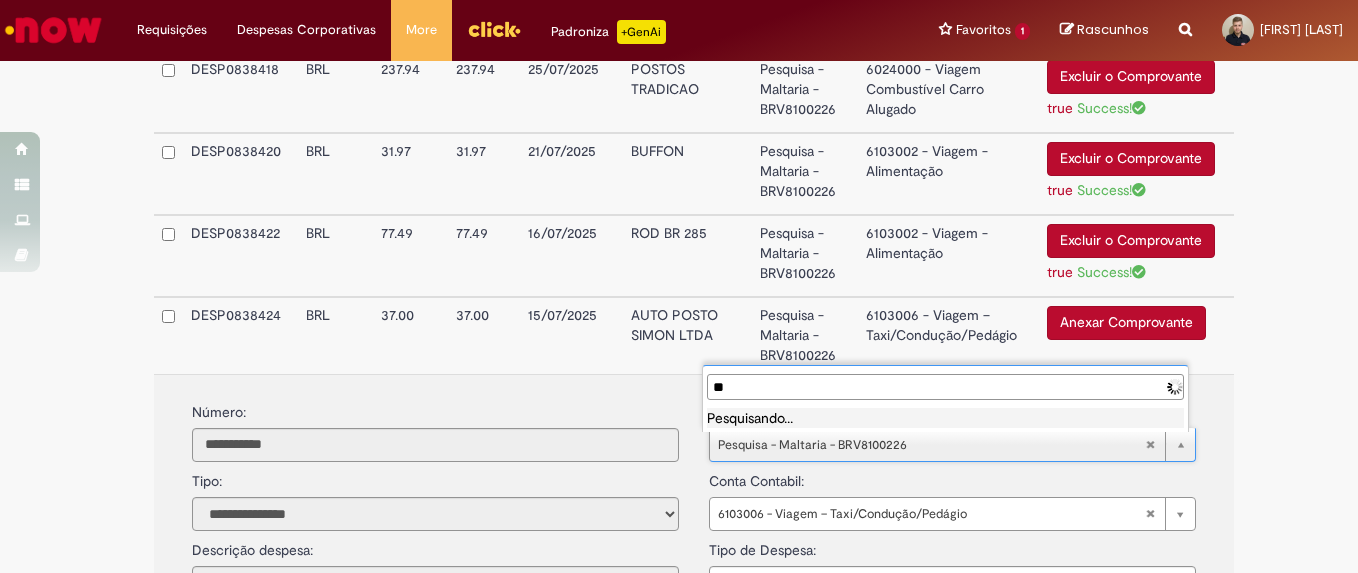 type on "*" 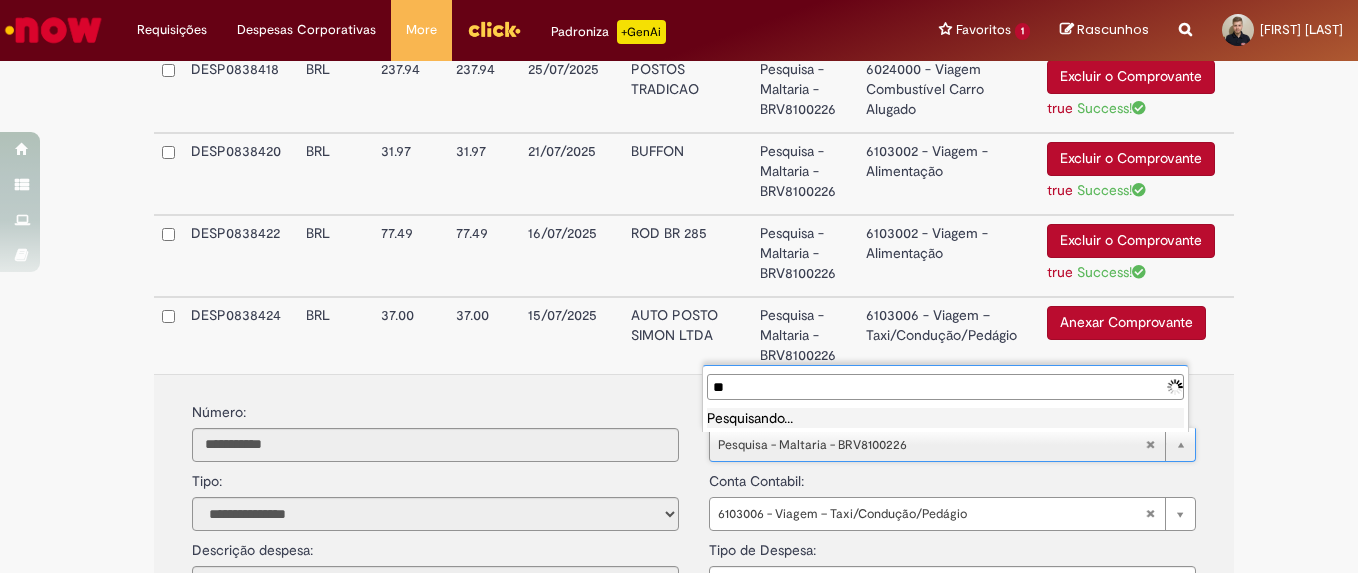 type on "*" 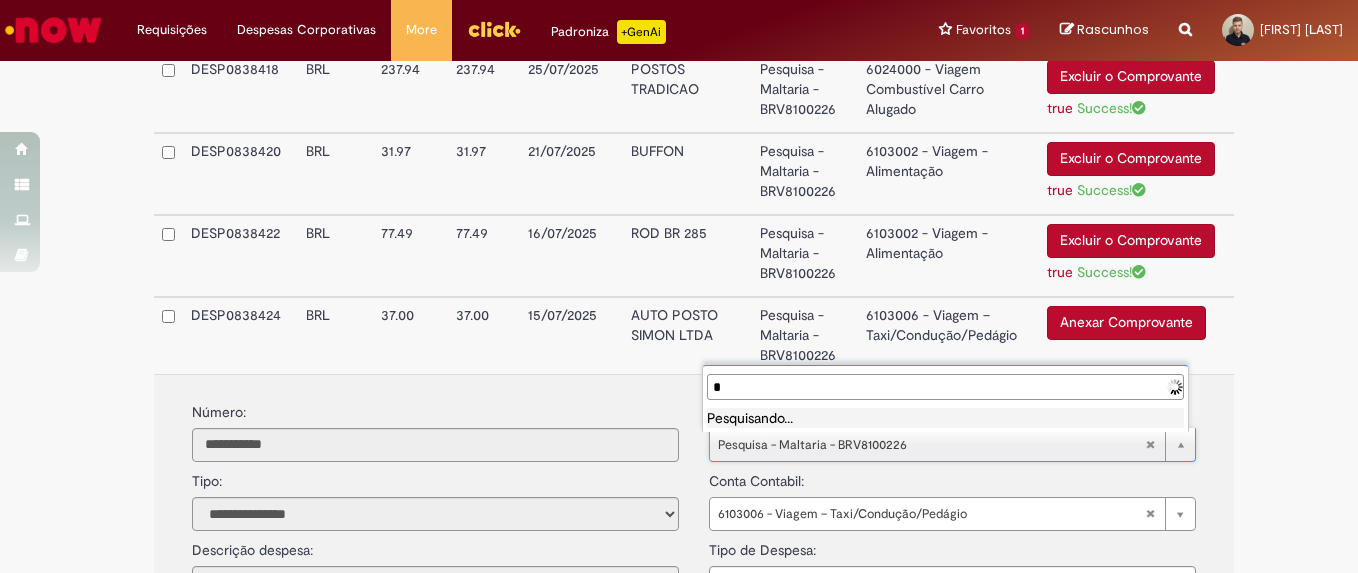 type 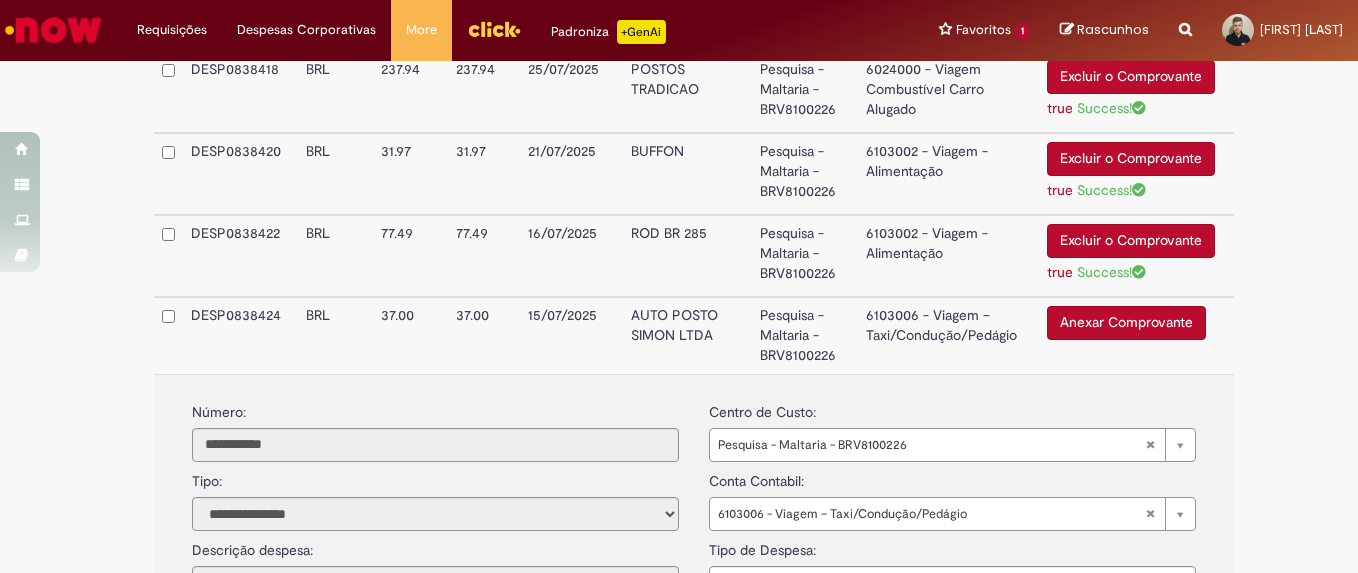 click on "6103006 - Viagem – Taxi/Condução/Pedágio" at bounding box center (949, 335) 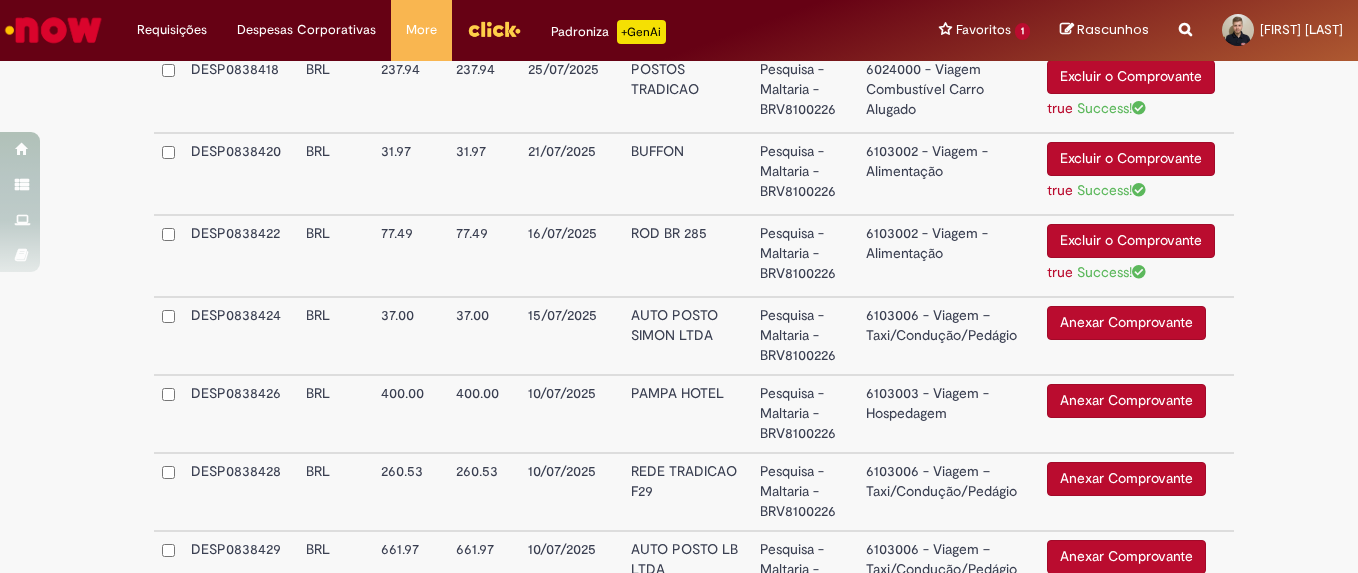 click on "6103006 - Viagem – Taxi/Condução/Pedágio" at bounding box center (949, 336) 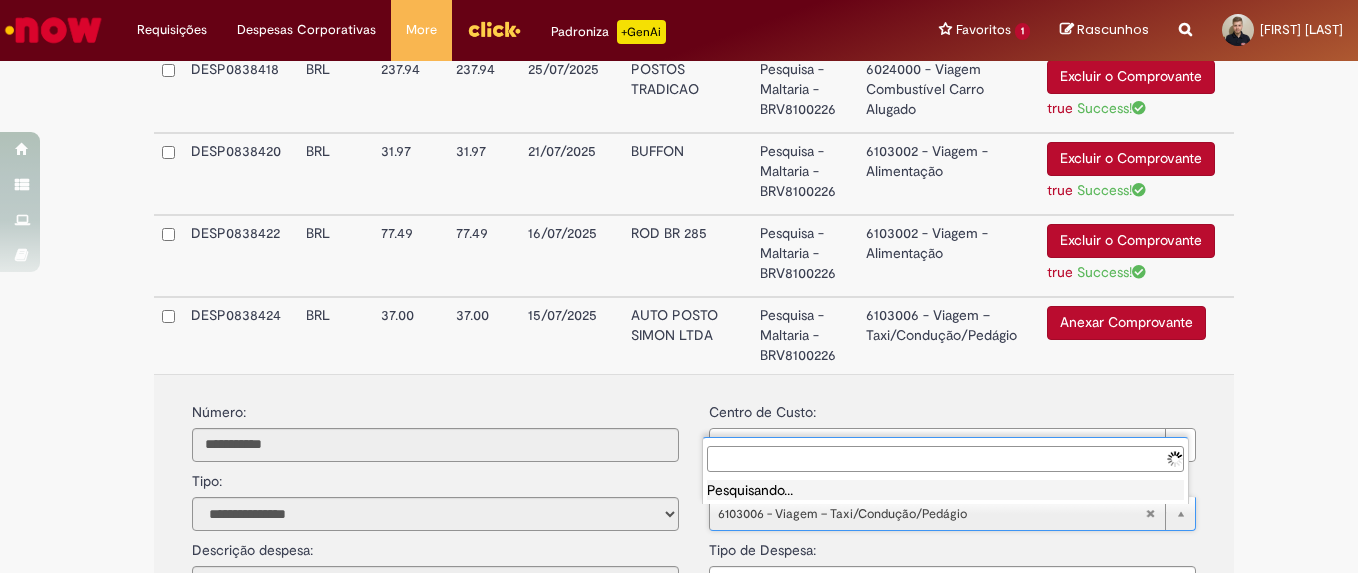 scroll, scrollTop: 43, scrollLeft: 0, axis: vertical 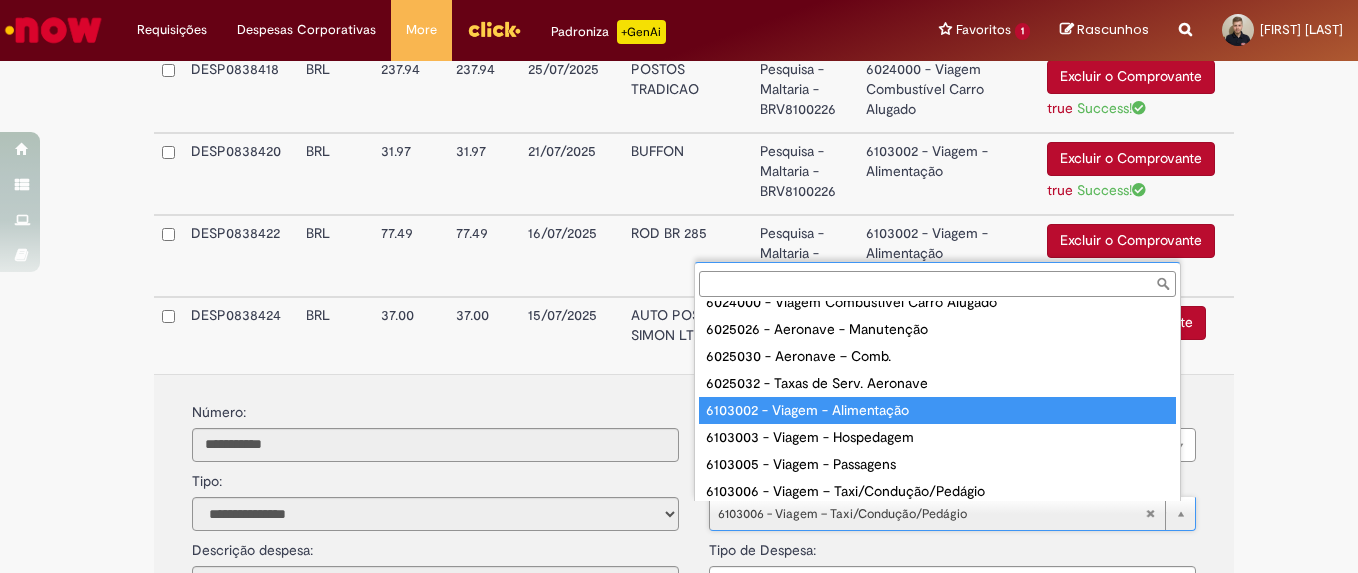 type on "**********" 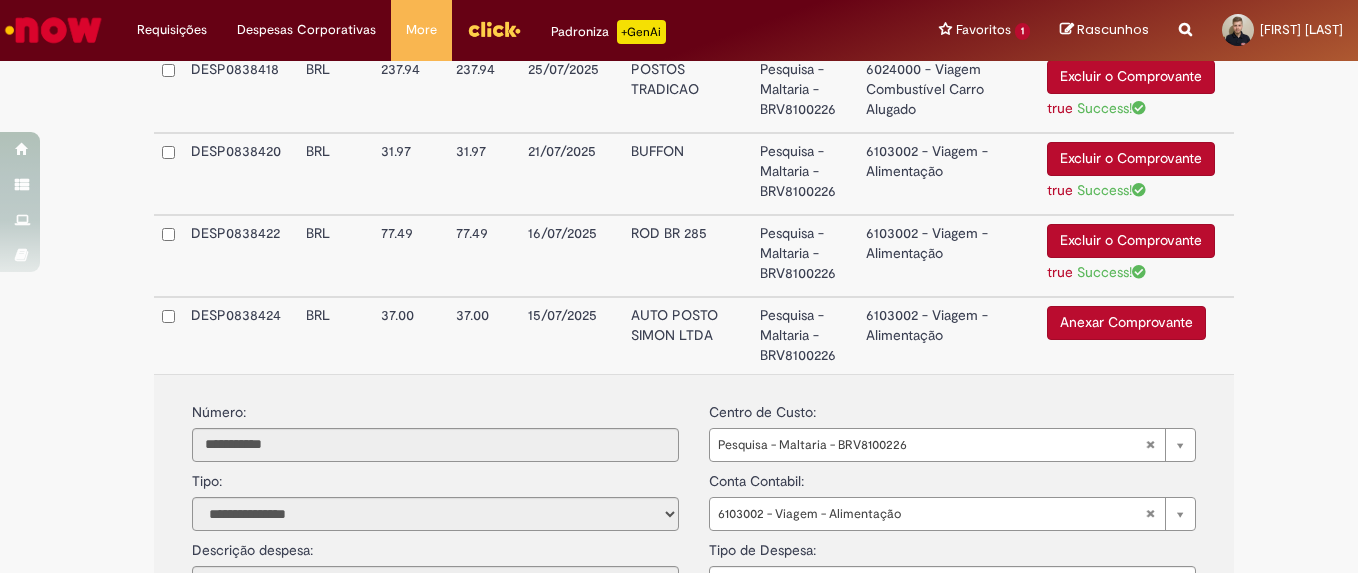 click on "Anexar Comprovante" at bounding box center [1126, 323] 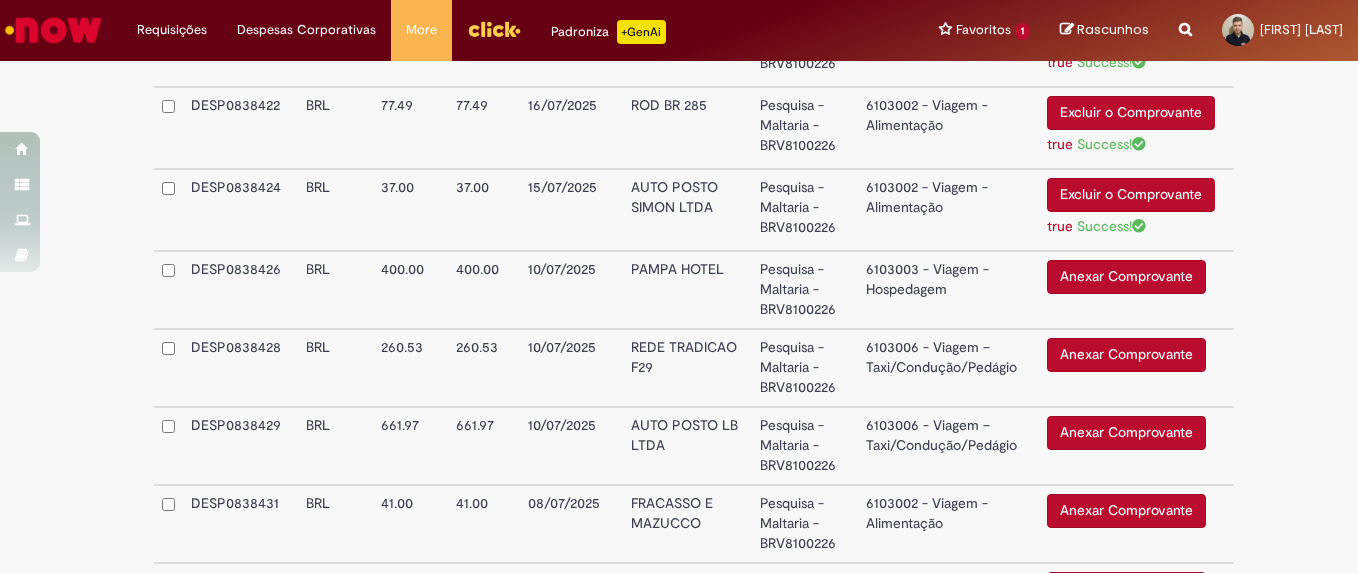 scroll, scrollTop: 1240, scrollLeft: 0, axis: vertical 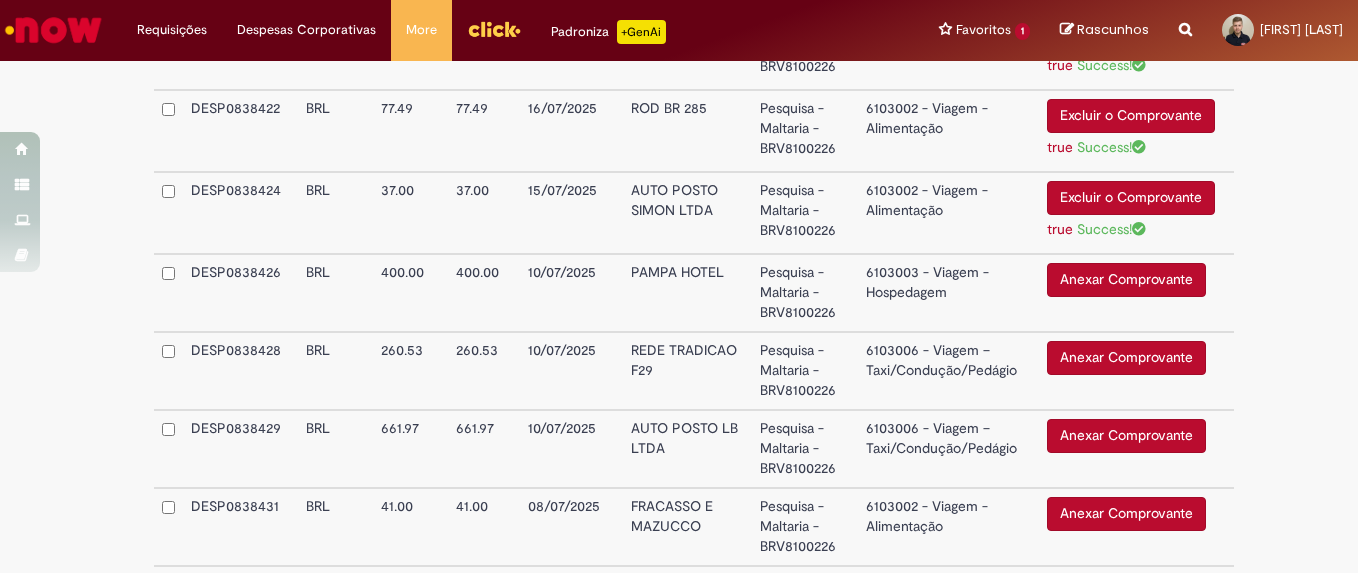 click on "Anexar Comprovante" at bounding box center [1126, 280] 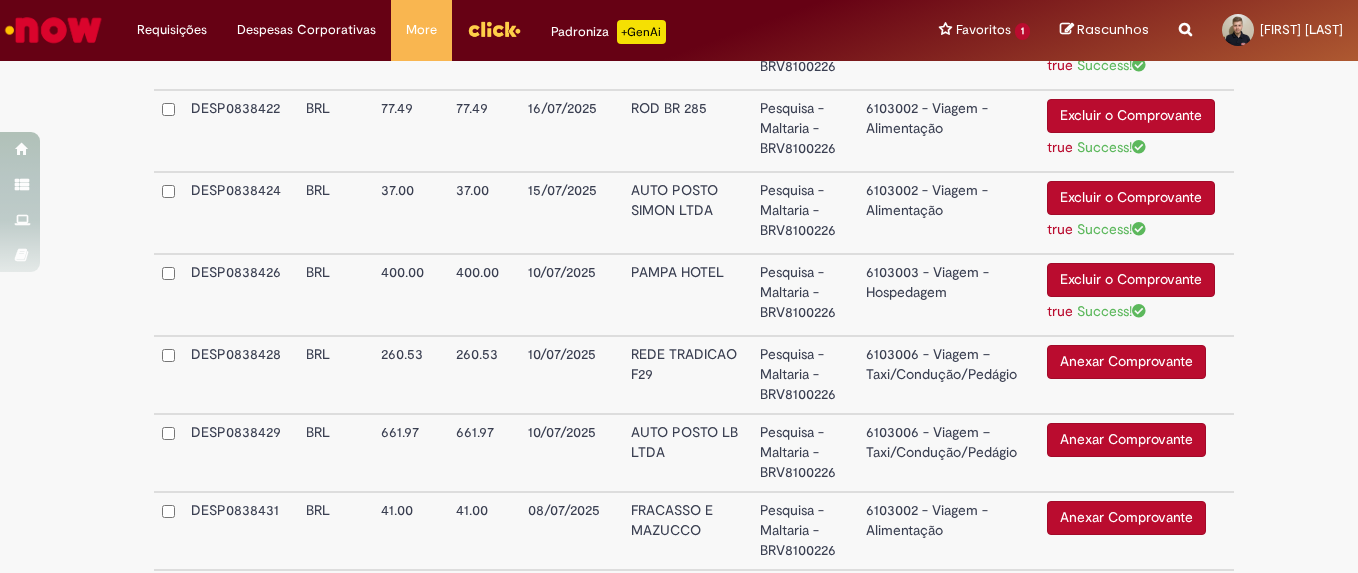 click on "6103006 - Viagem – Taxi/Condução/Pedágio" at bounding box center (949, 375) 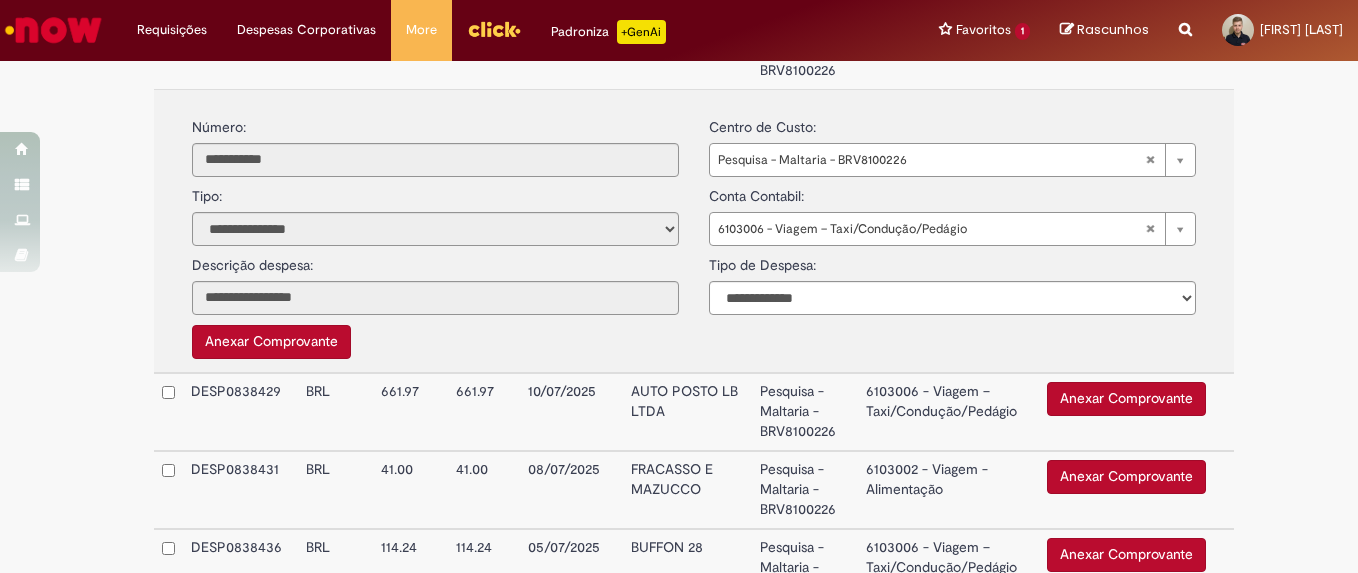 scroll, scrollTop: 1565, scrollLeft: 0, axis: vertical 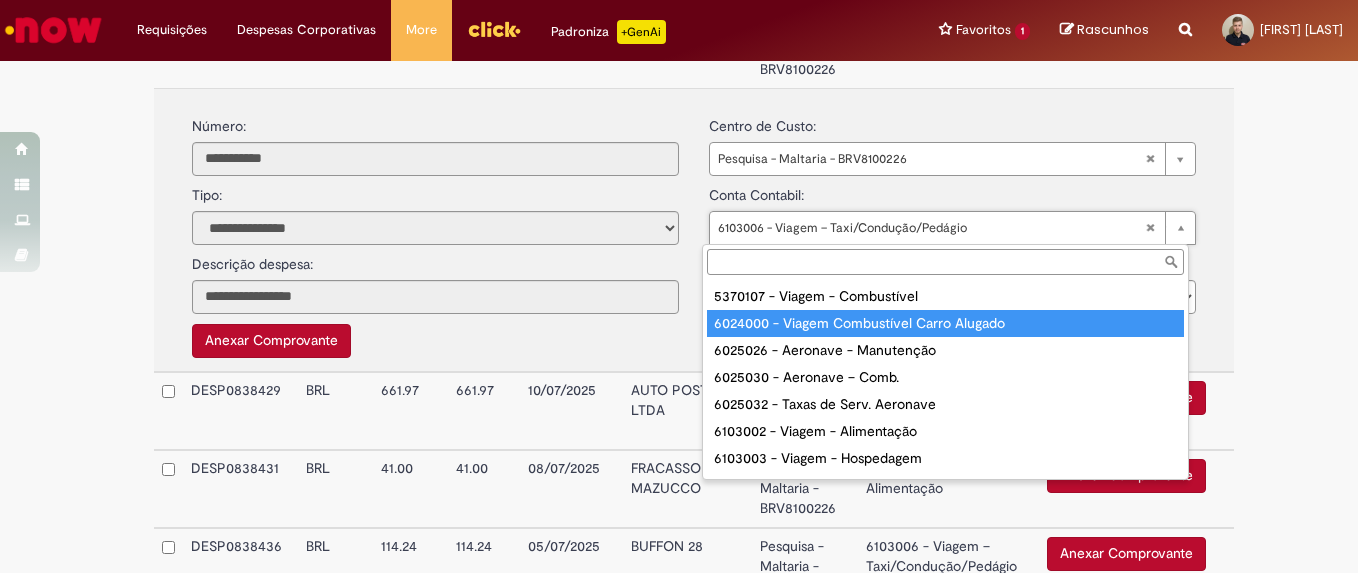 type on "**********" 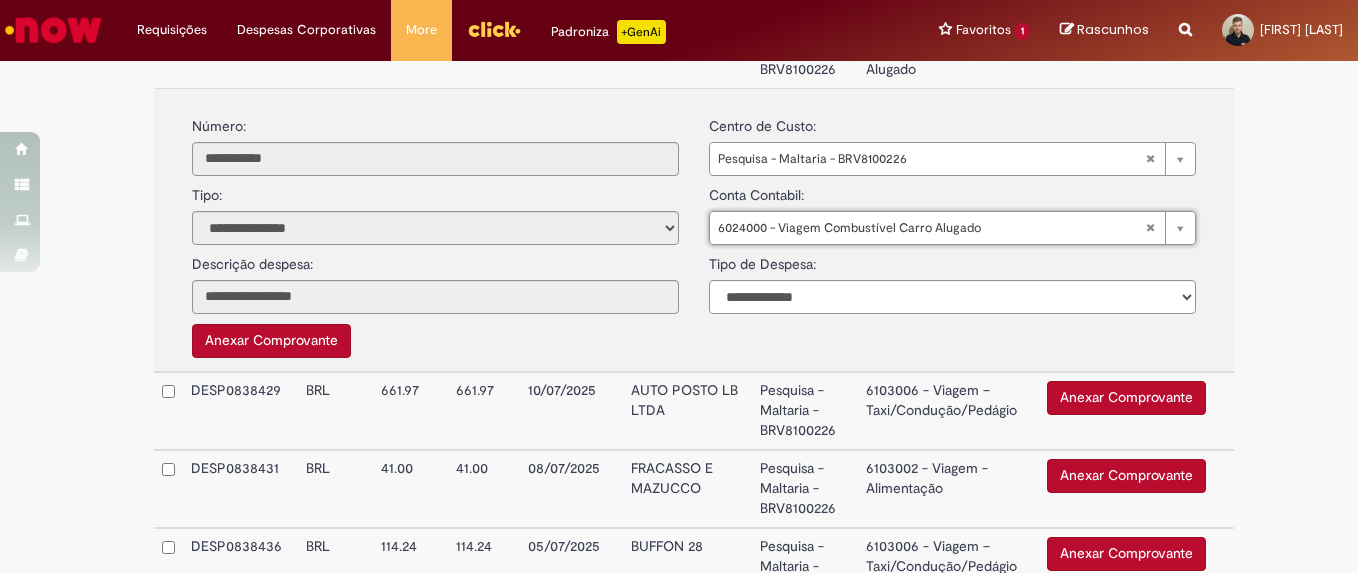click on "**********" at bounding box center (694, 230) 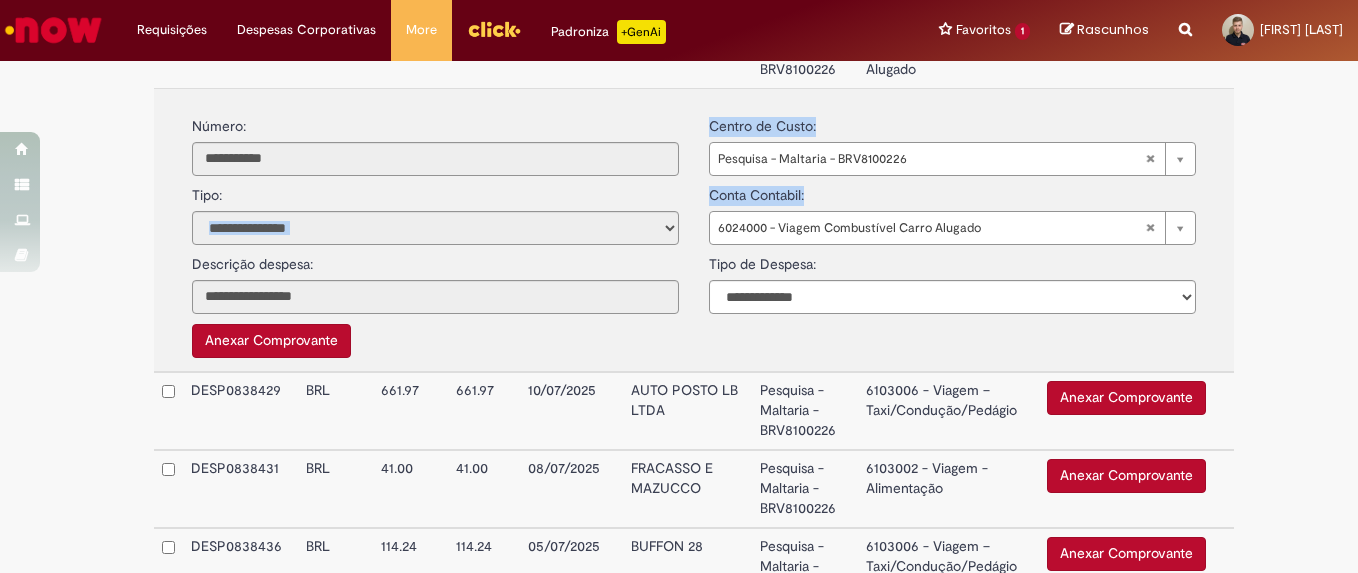 drag, startPoint x: 575, startPoint y: 205, endPoint x: 544, endPoint y: 181, distance: 39.20459 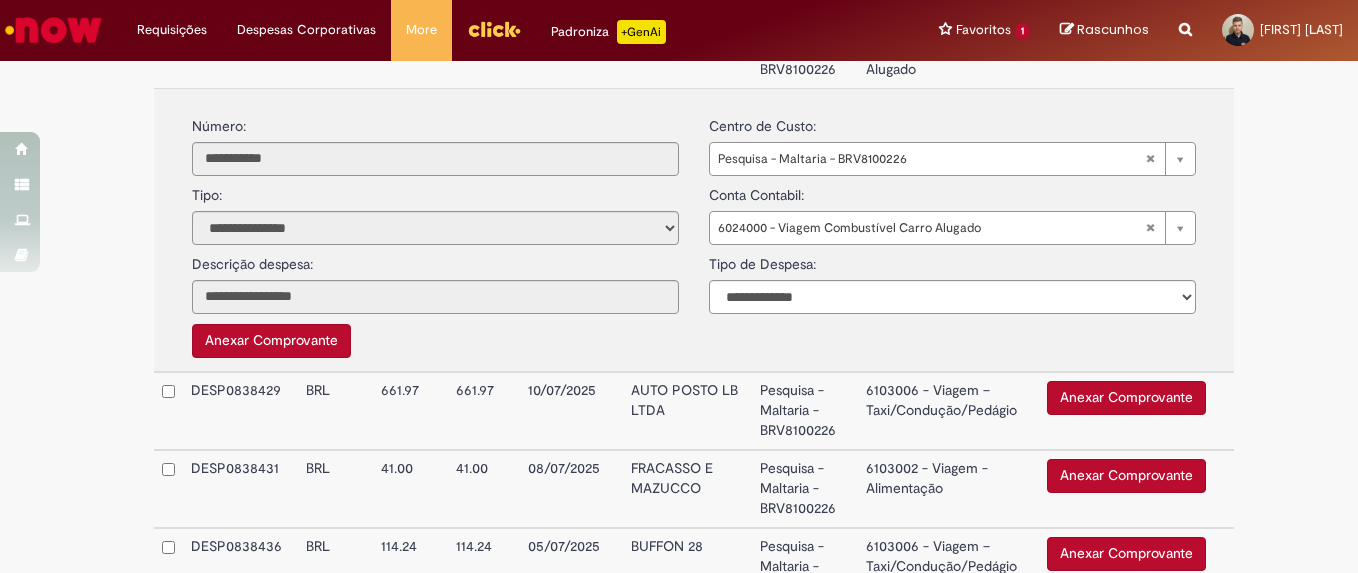 click on "Anexar Comprovante" at bounding box center (271, 341) 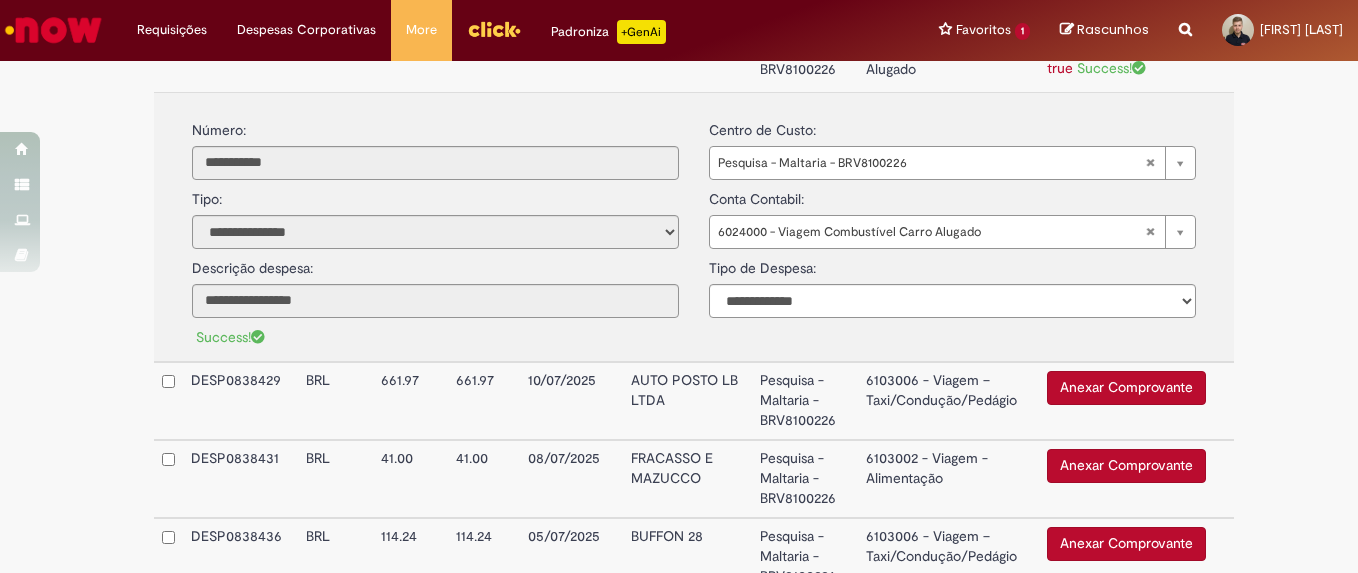click on "**********" at bounding box center [952, 145] 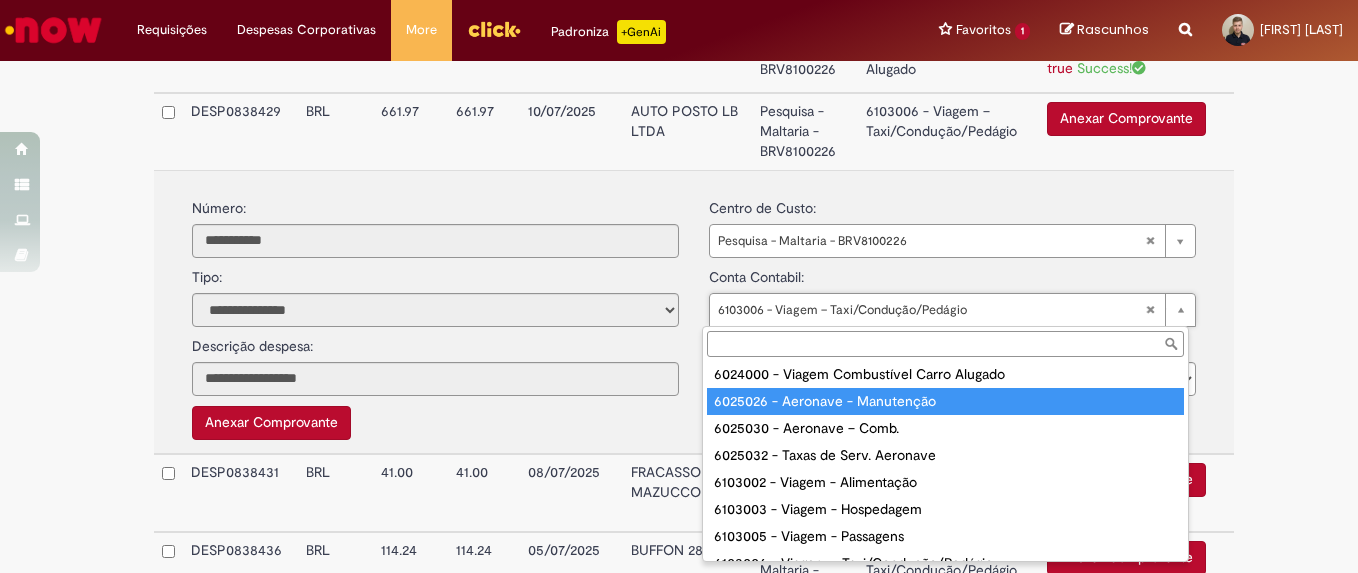 scroll, scrollTop: 0, scrollLeft: 0, axis: both 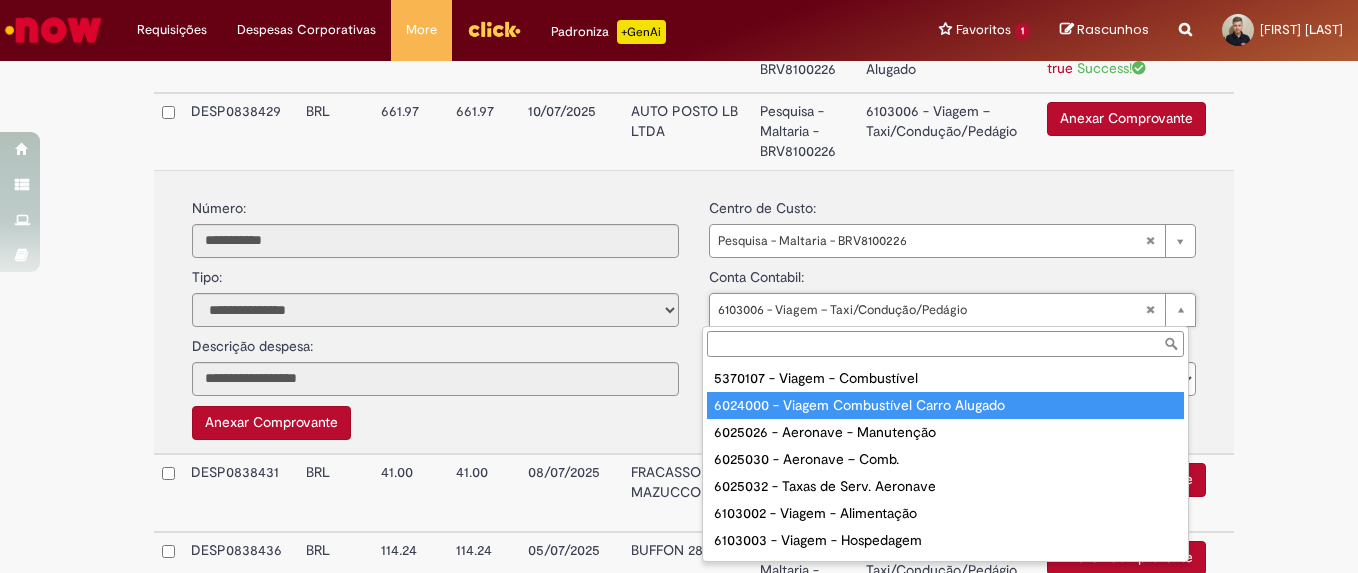 type on "**********" 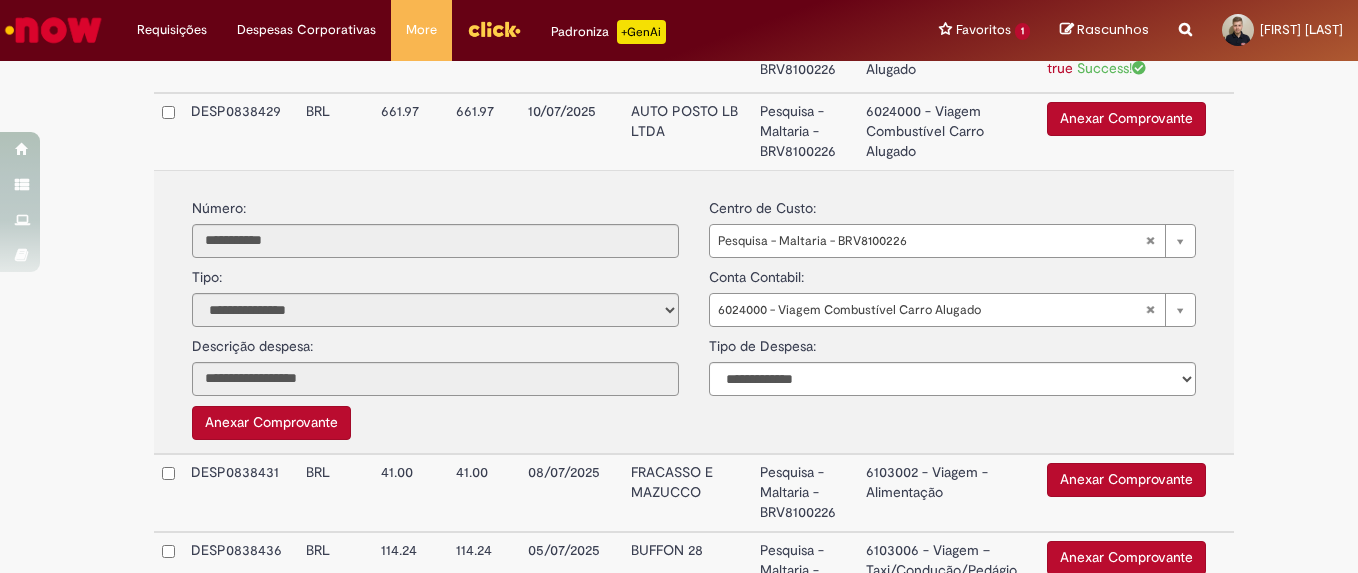 click on "Anexar Comprovante" at bounding box center [1126, 119] 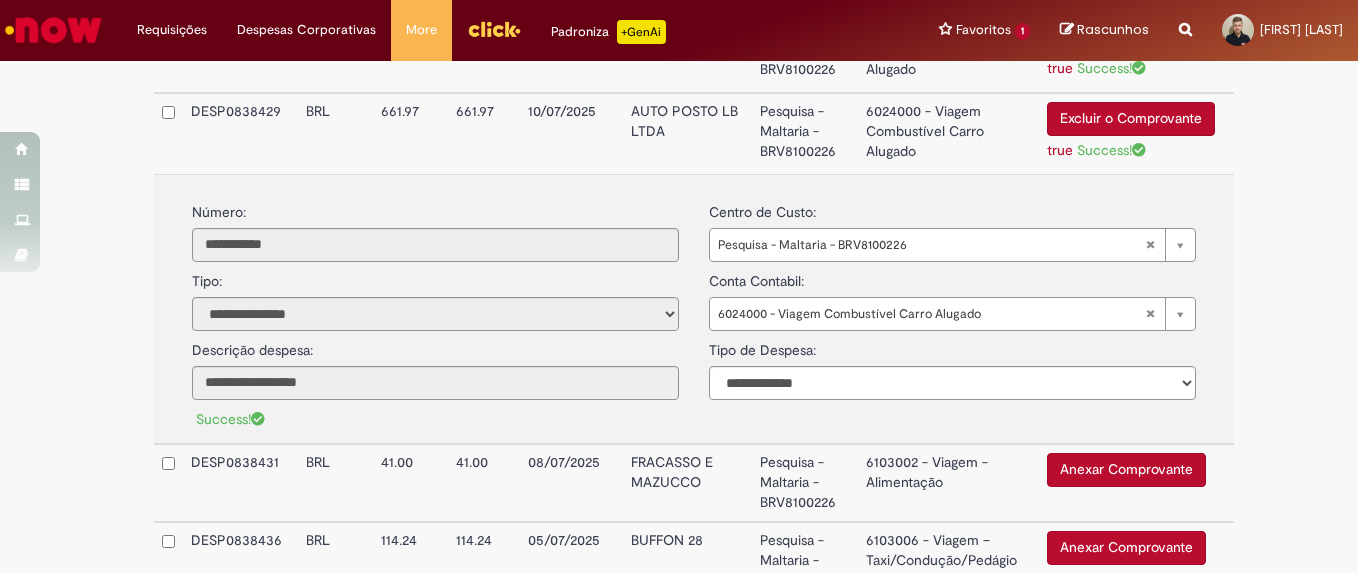 click on "6024000 - Viagem Combustível Carro Alugado" at bounding box center [949, 133] 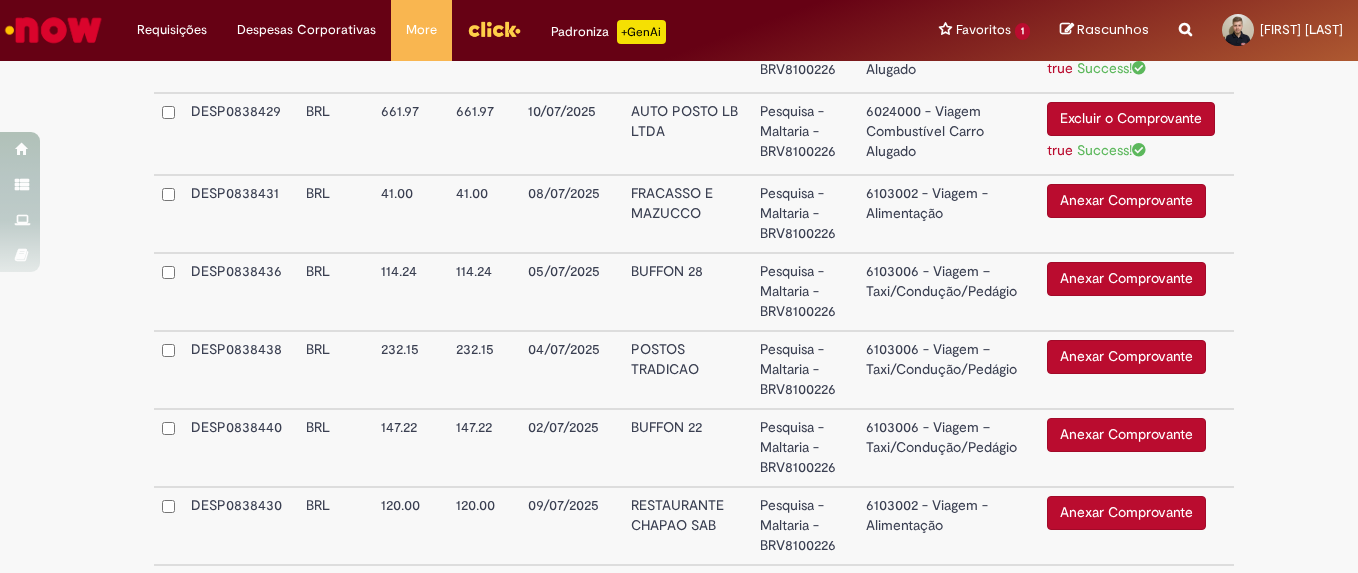 click on "Anexar Comprovante" at bounding box center (1126, 201) 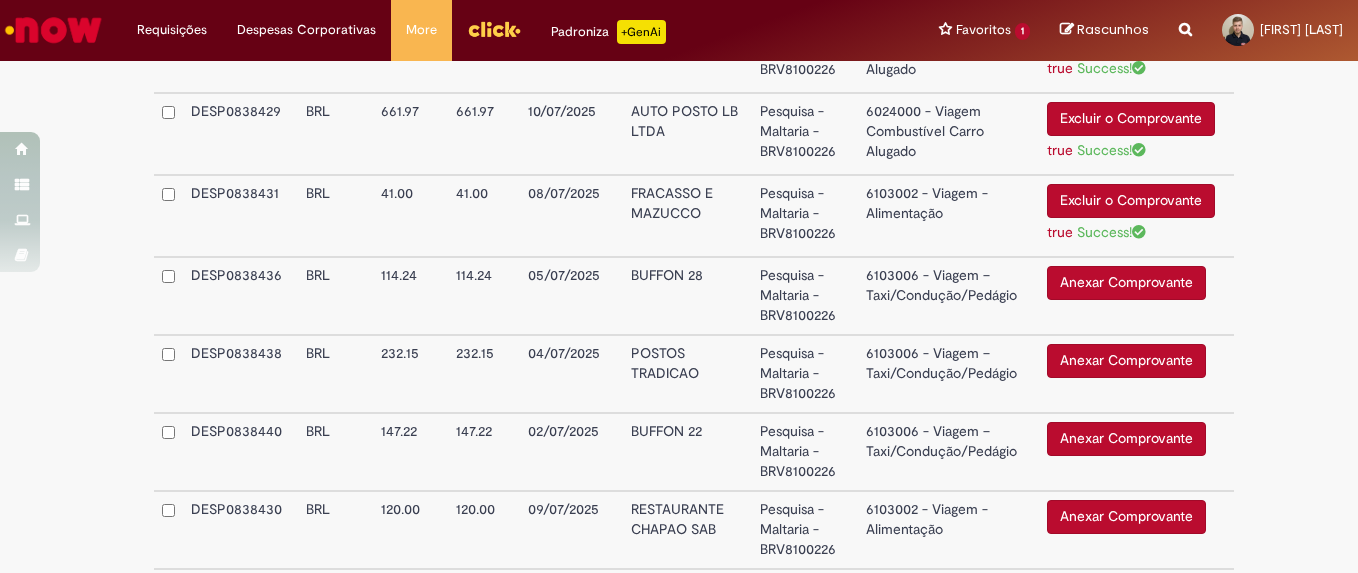click on "Anexar Comprovante" at bounding box center (1126, 283) 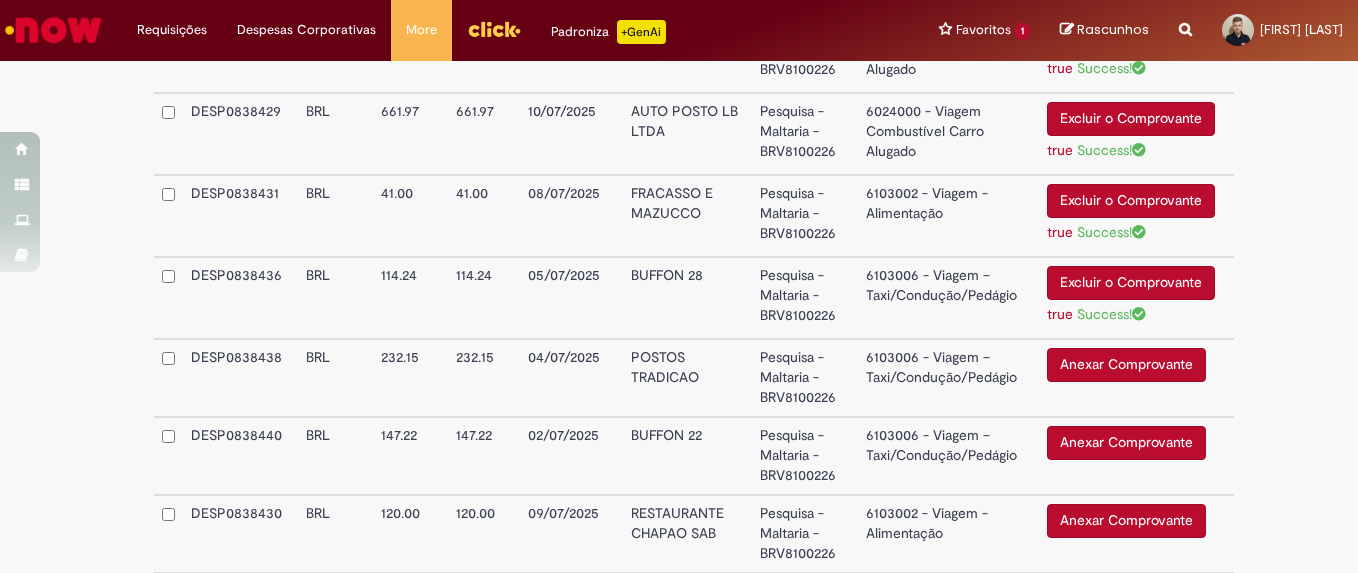 click on "6103006 - Viagem – Taxi/Condução/Pedágio" at bounding box center [949, 298] 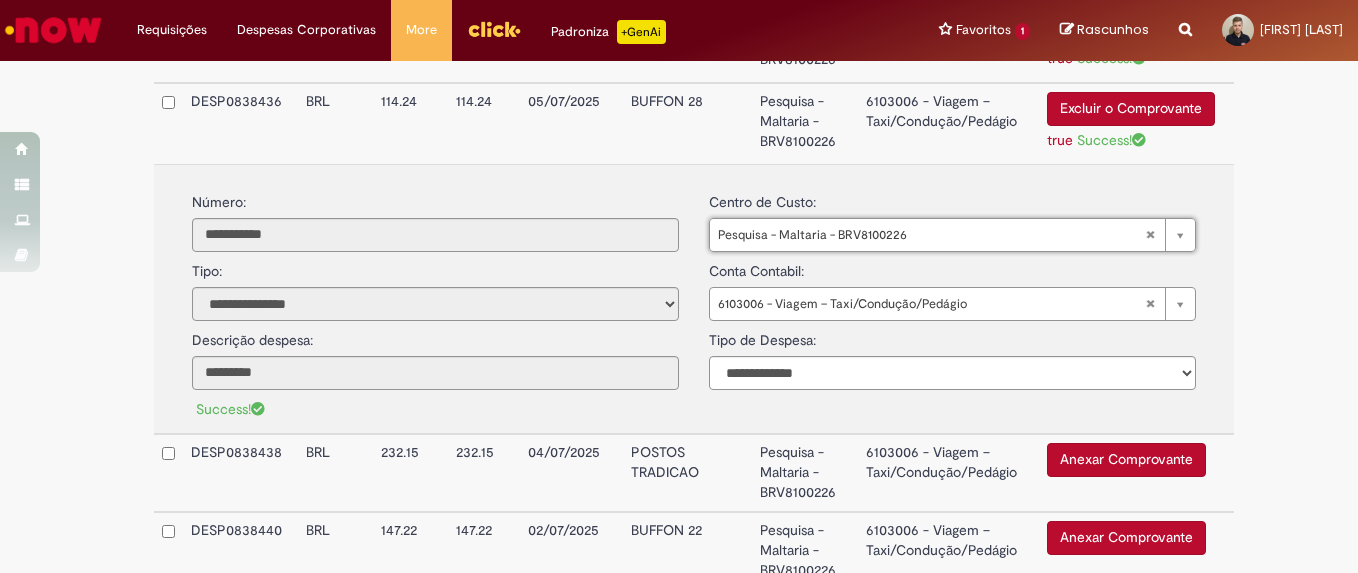 scroll, scrollTop: 1743, scrollLeft: 0, axis: vertical 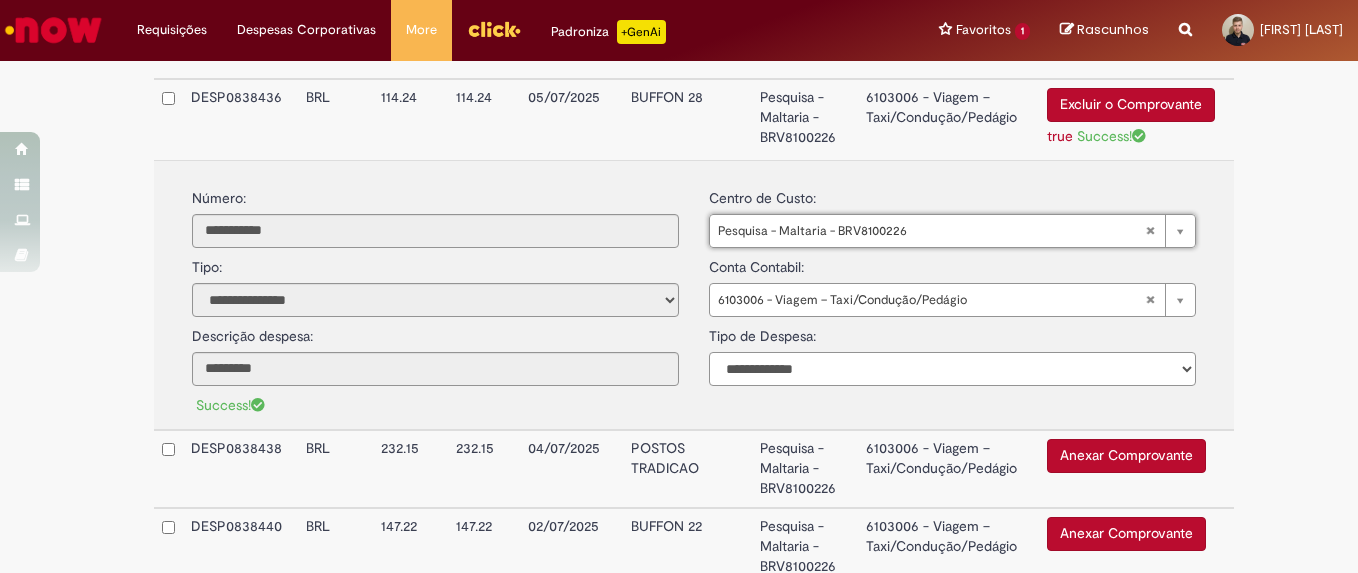 click on "**********" at bounding box center [952, 369] 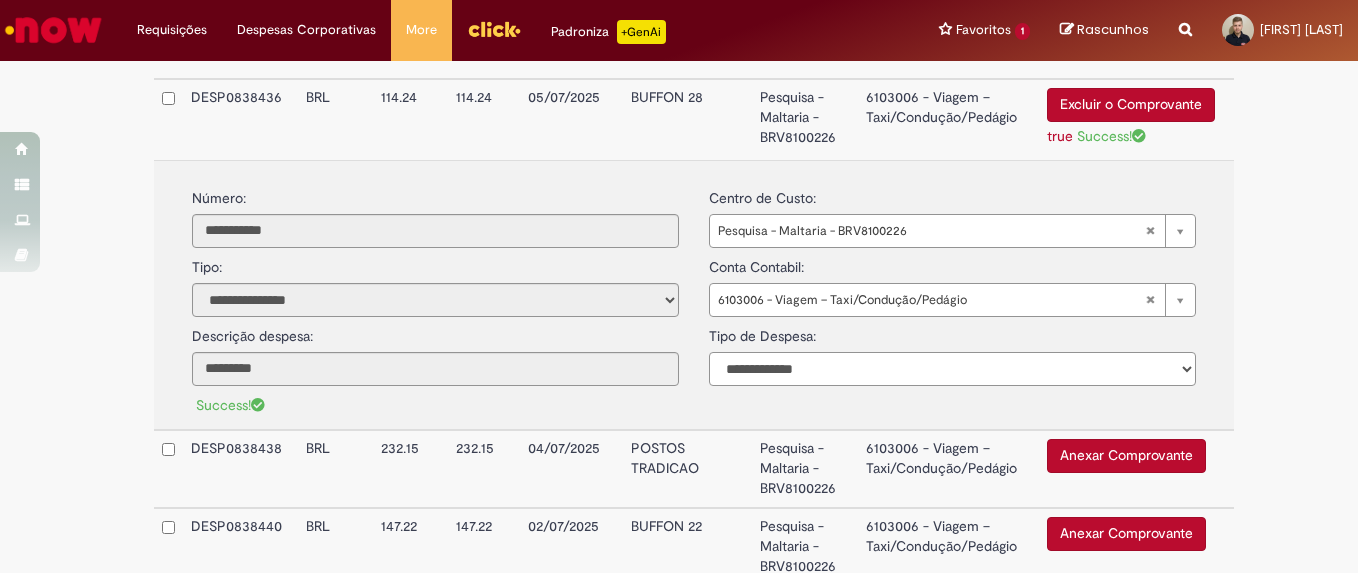 click on "**********" at bounding box center [952, 369] 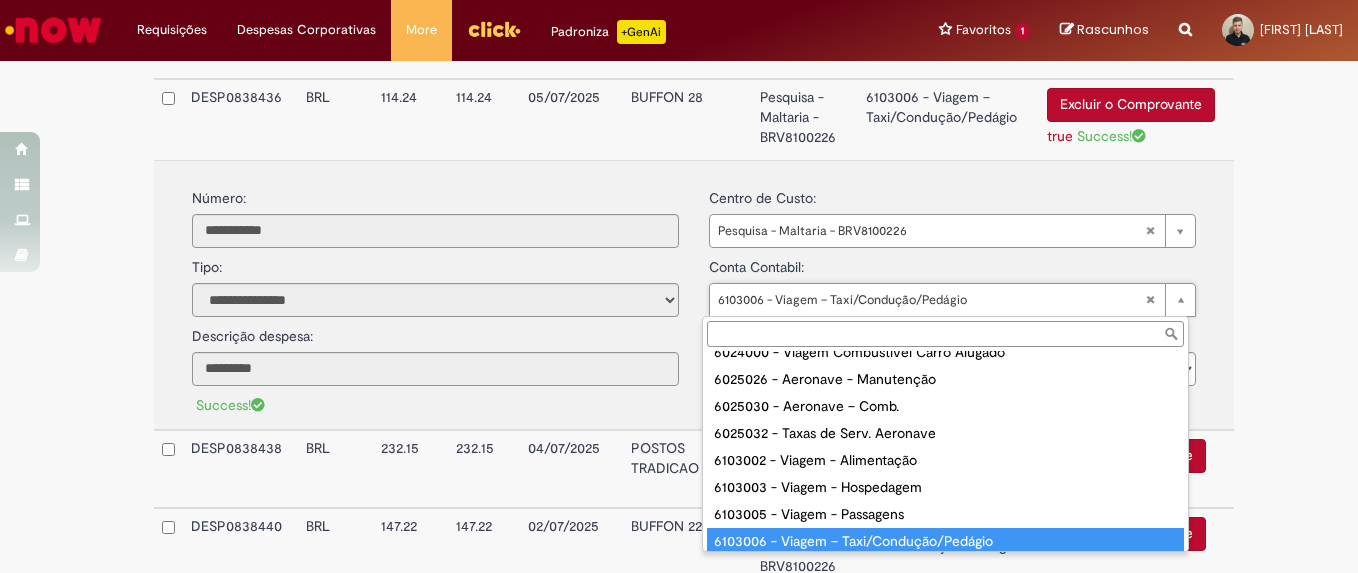 scroll, scrollTop: 31, scrollLeft: 0, axis: vertical 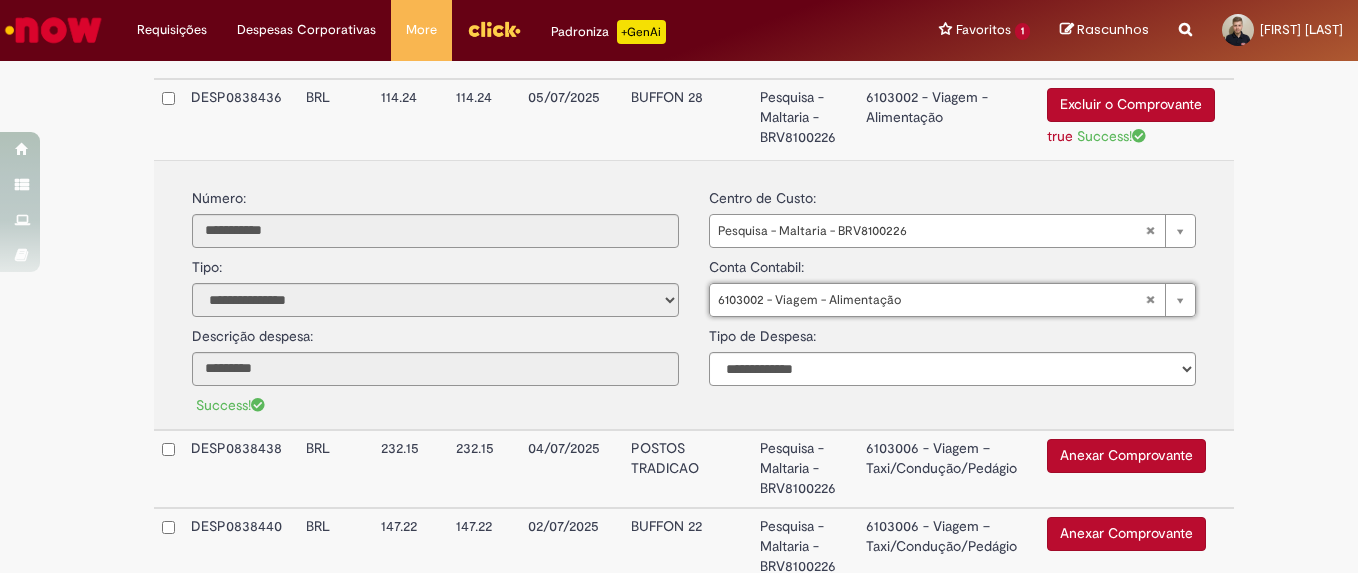 click on "**********" at bounding box center [952, 213] 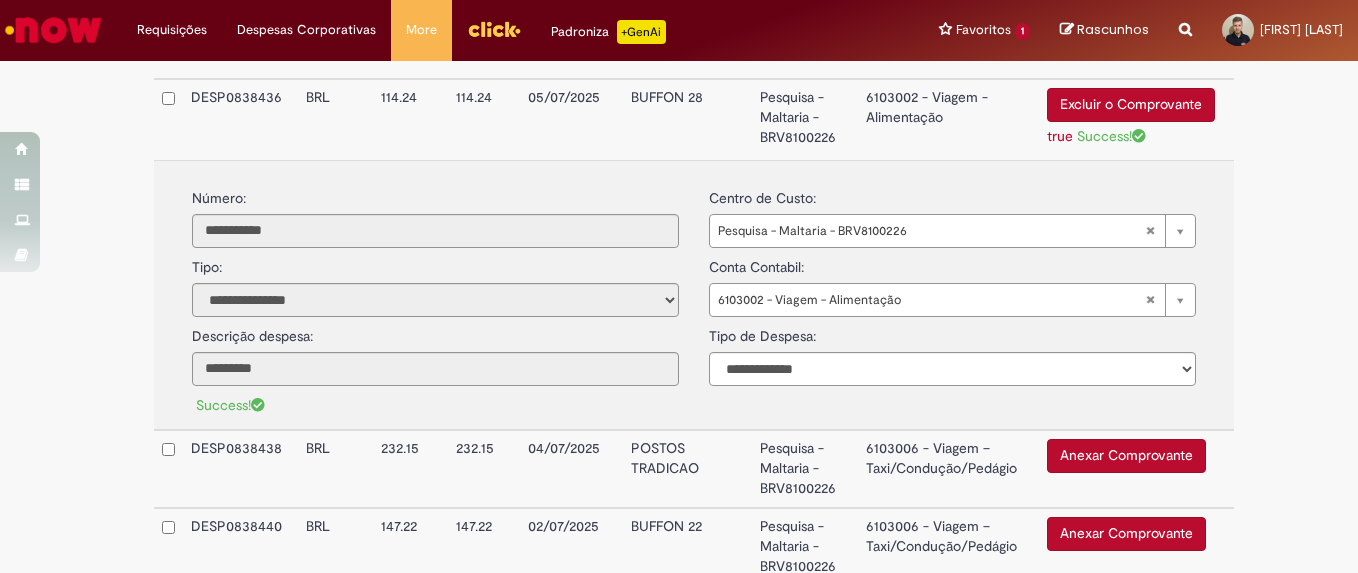 click on "**********" at bounding box center (952, 213) 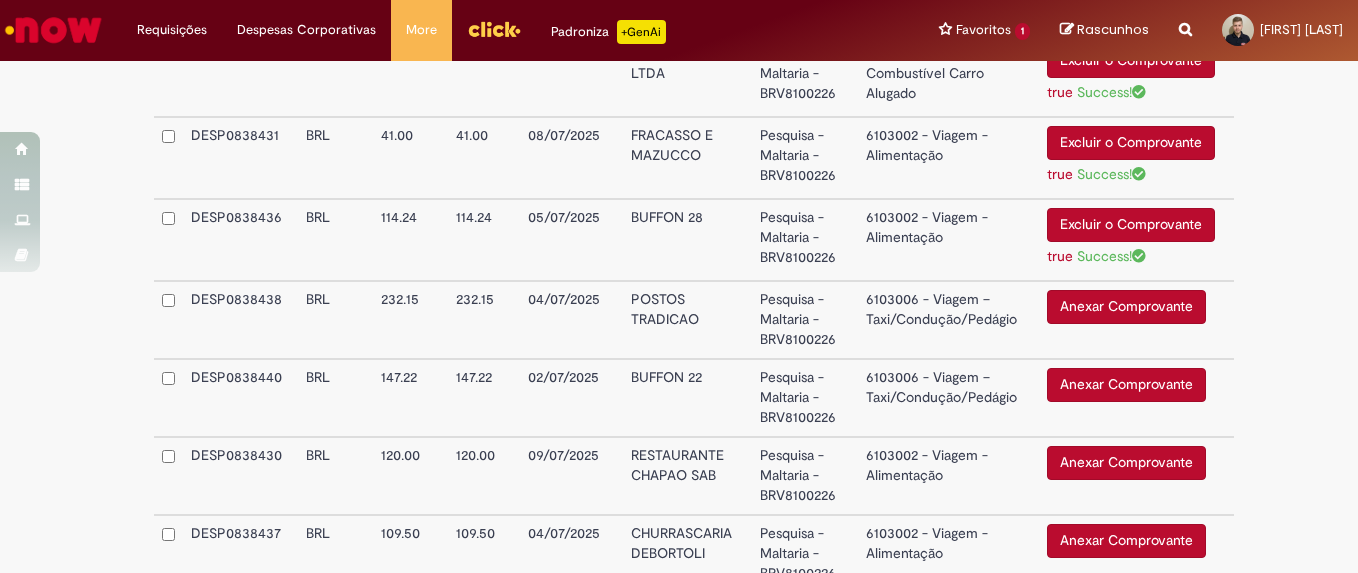 scroll, scrollTop: 1622, scrollLeft: 0, axis: vertical 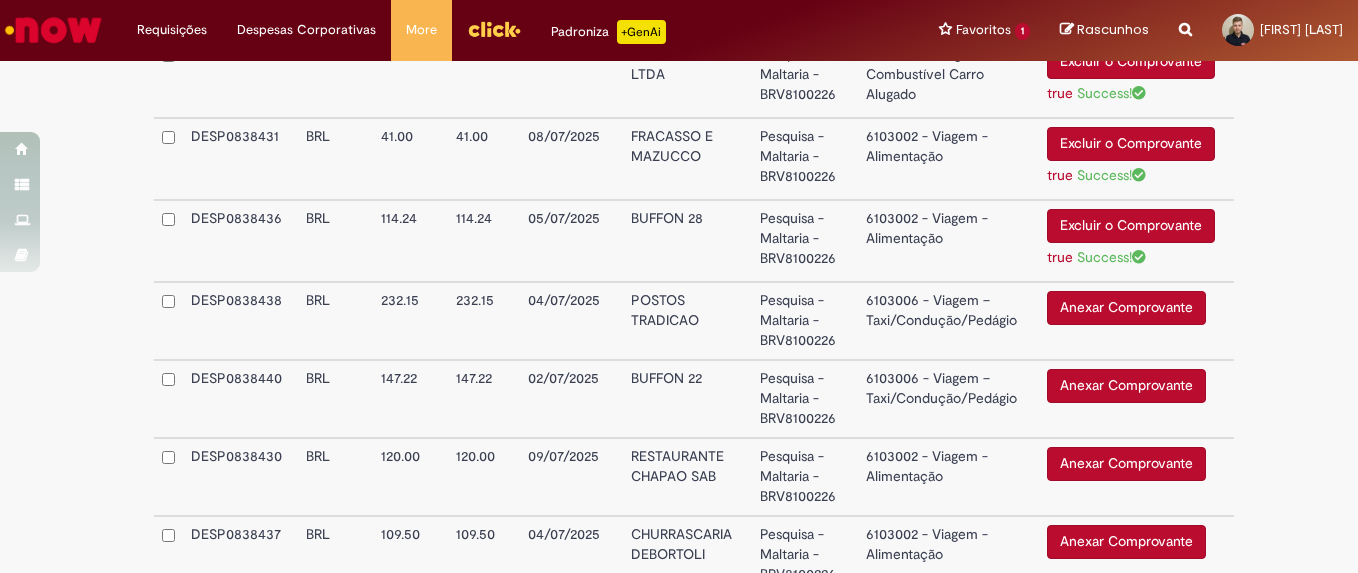 click on "6103002 - Viagem - Alimentação" at bounding box center [949, 241] 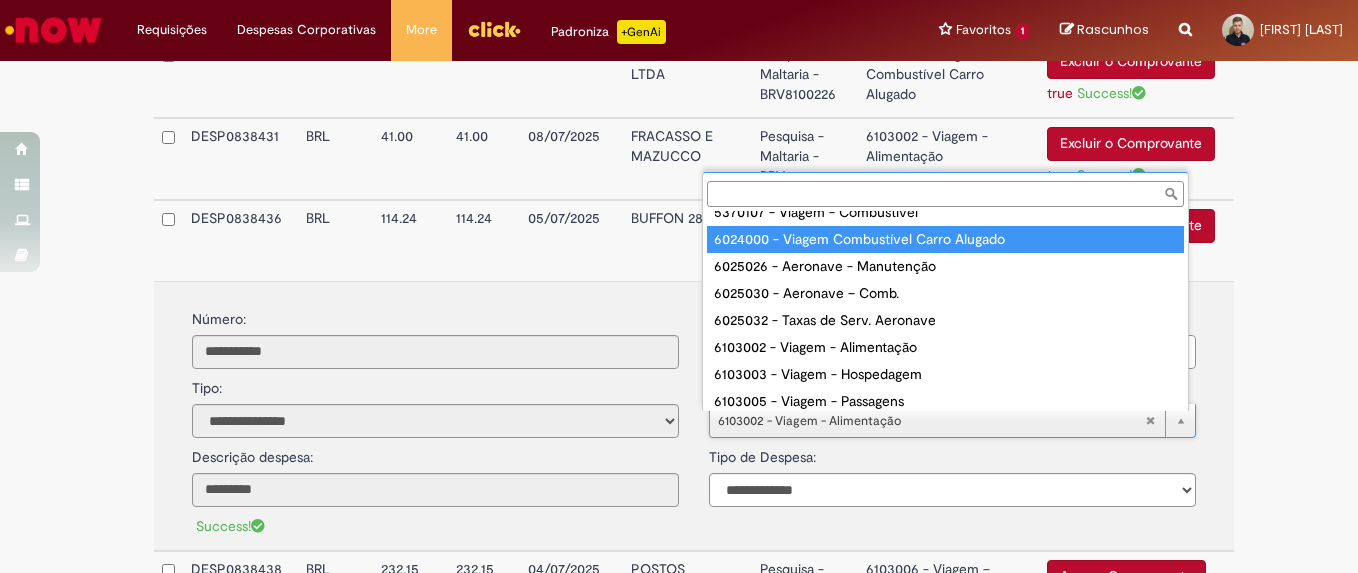 scroll, scrollTop: 0, scrollLeft: 0, axis: both 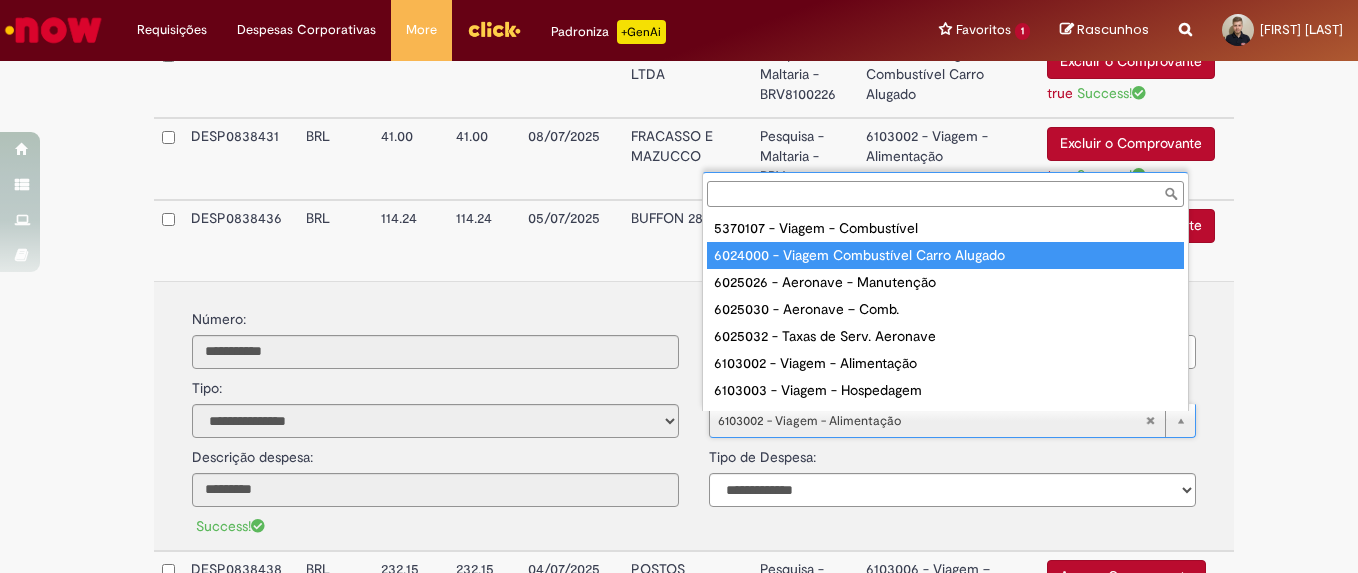type on "**********" 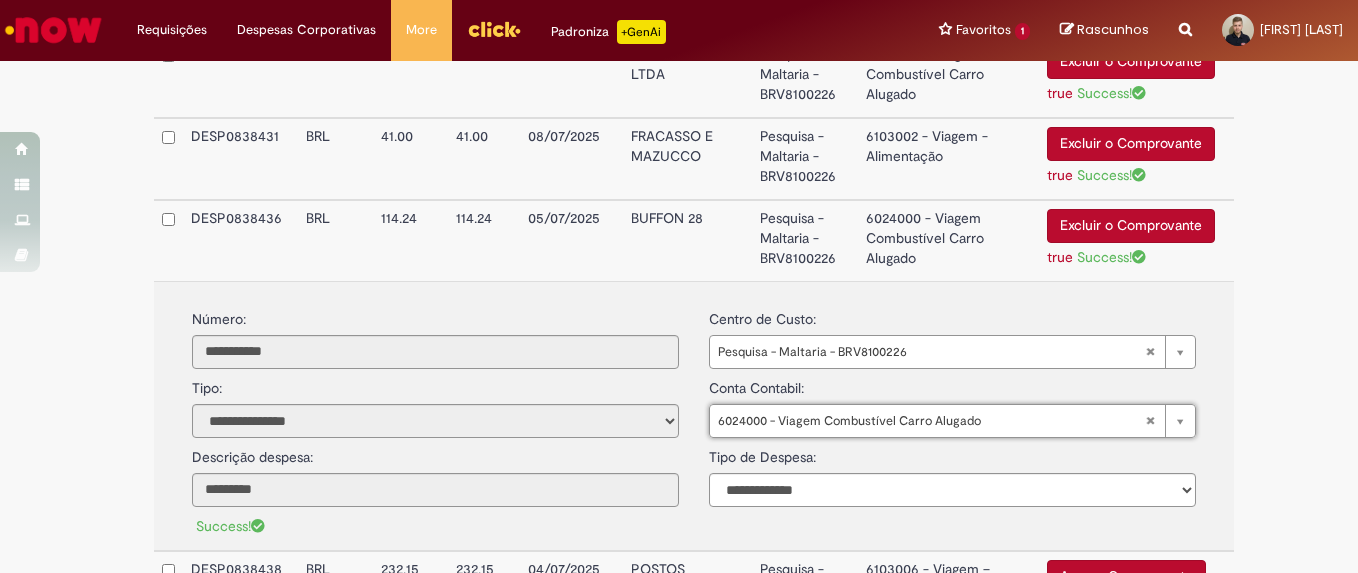 click on "6024000 - Viagem Combustível Carro Alugado" at bounding box center [949, 240] 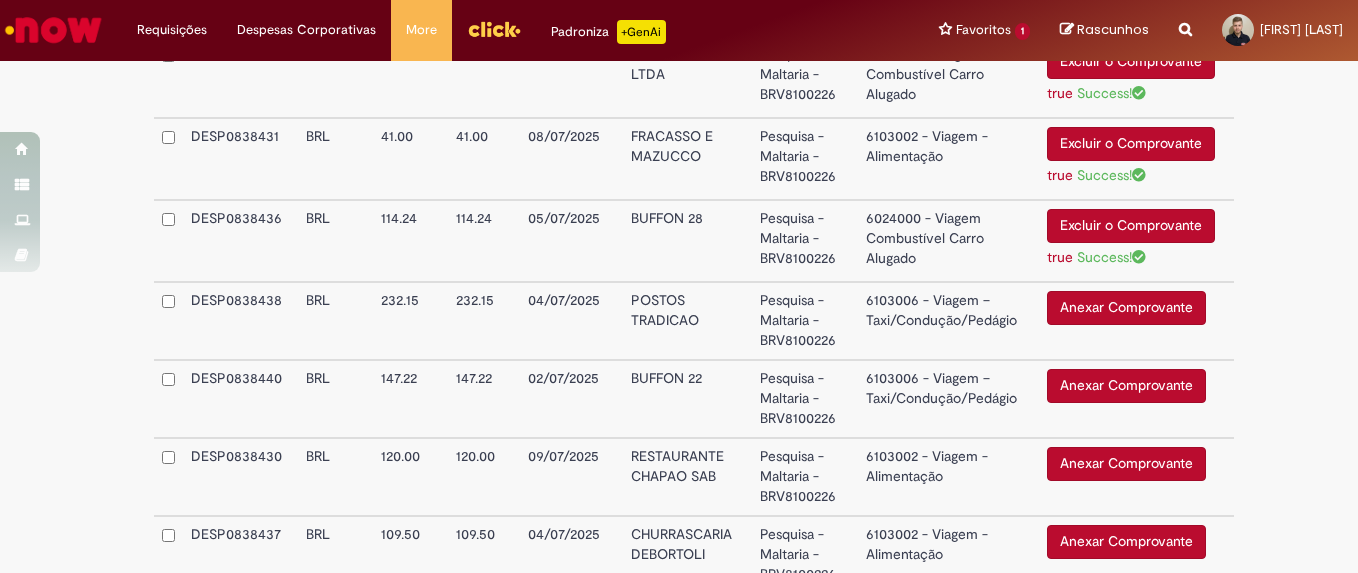 click on "Anexar Comprovante" at bounding box center [1126, 308] 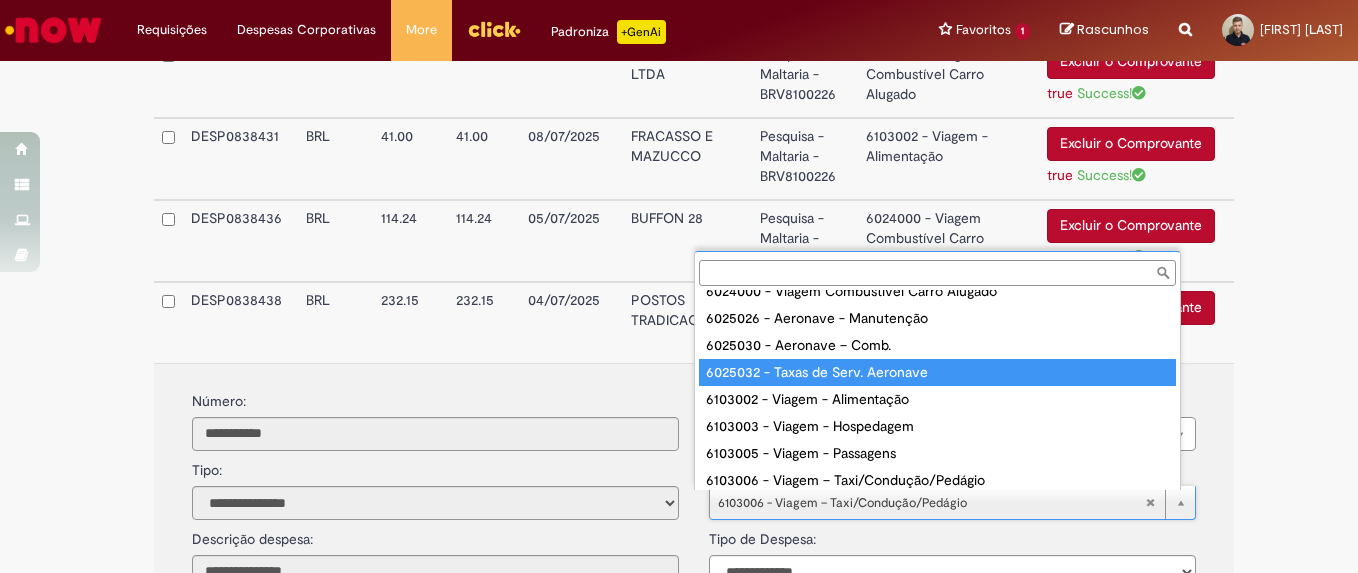 scroll, scrollTop: 0, scrollLeft: 0, axis: both 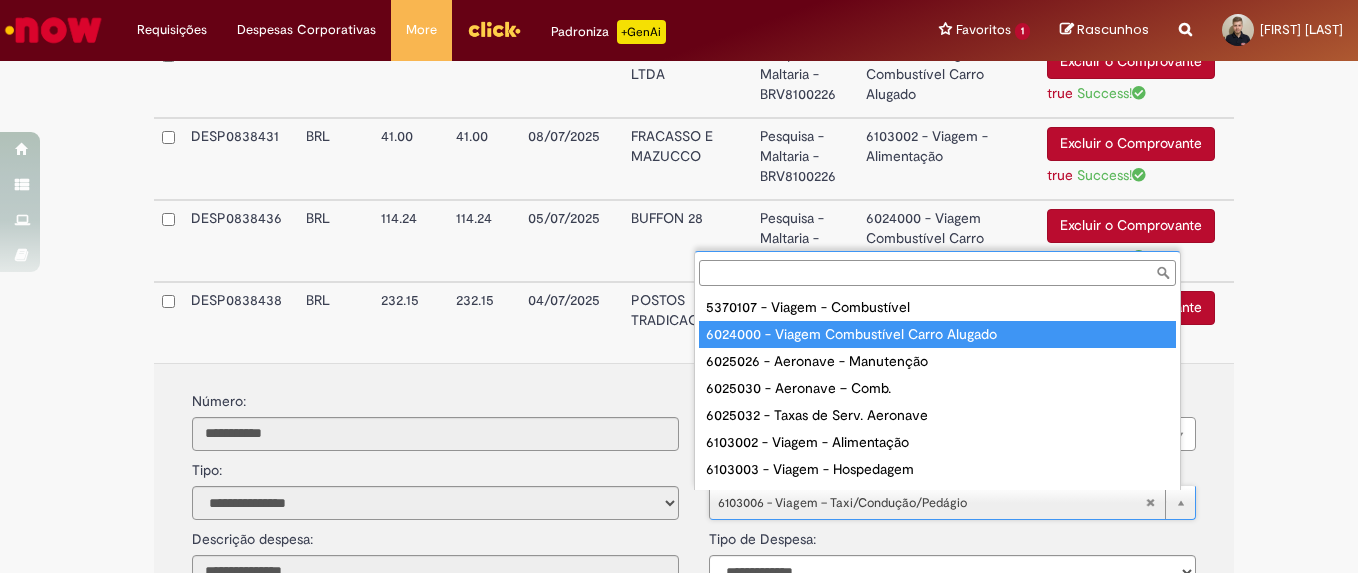 drag, startPoint x: 882, startPoint y: 307, endPoint x: 919, endPoint y: 332, distance: 44.65423 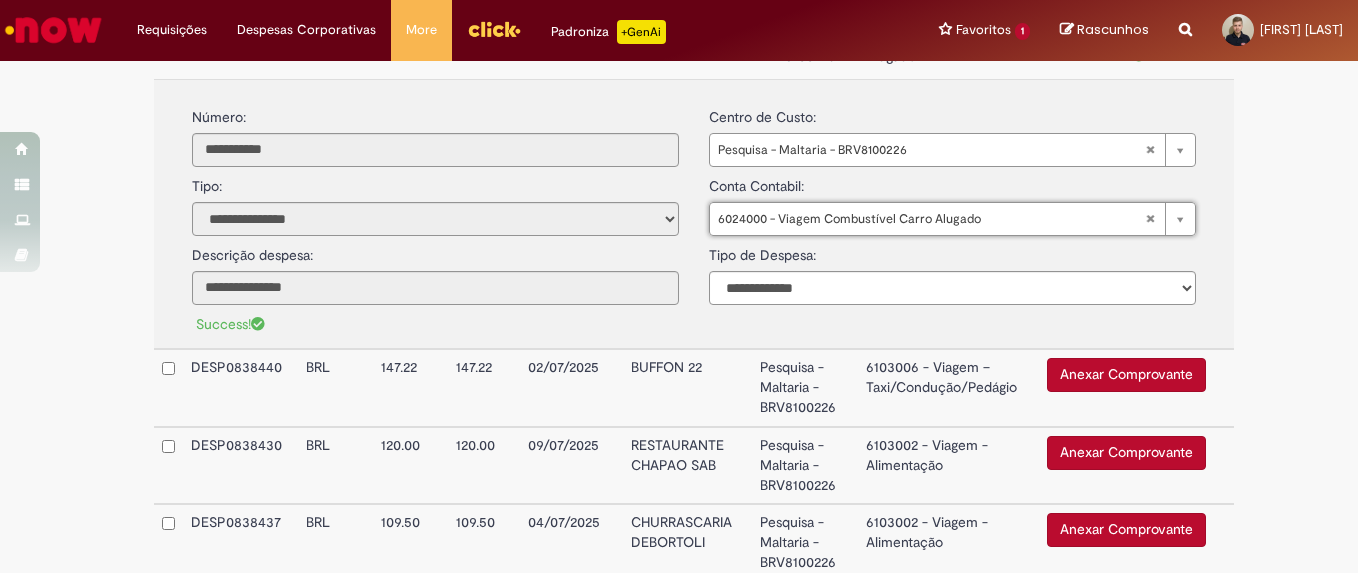 scroll, scrollTop: 1908, scrollLeft: 0, axis: vertical 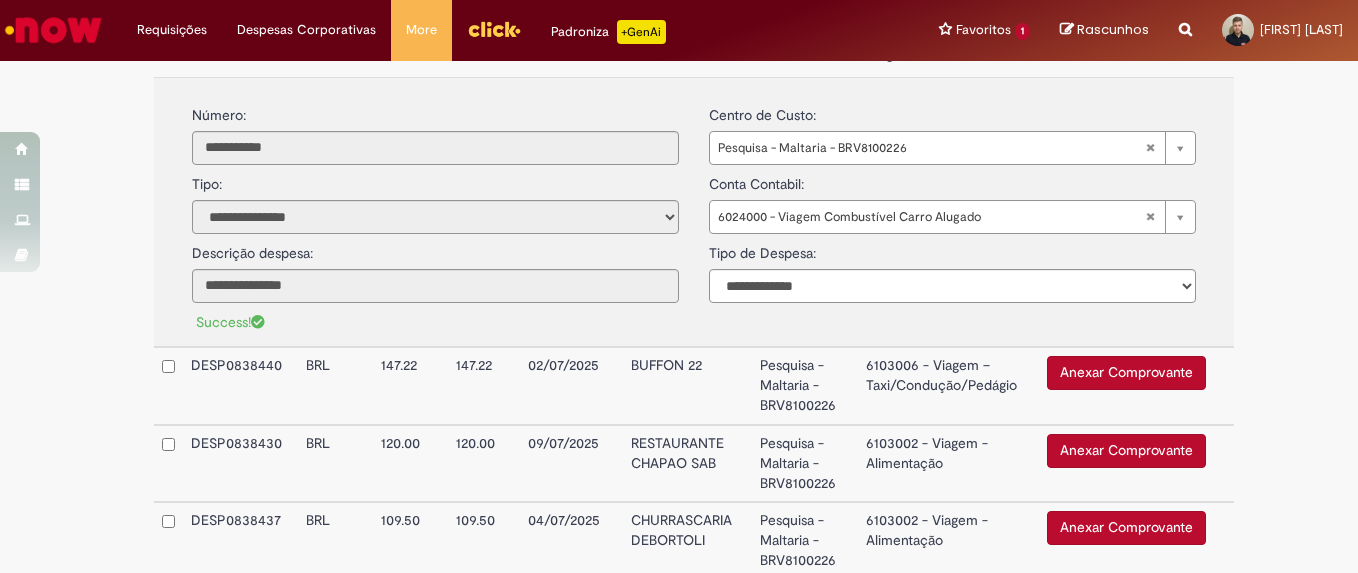 click on "6024000 - Viagem Combustível Carro Alugado" at bounding box center [949, 36] 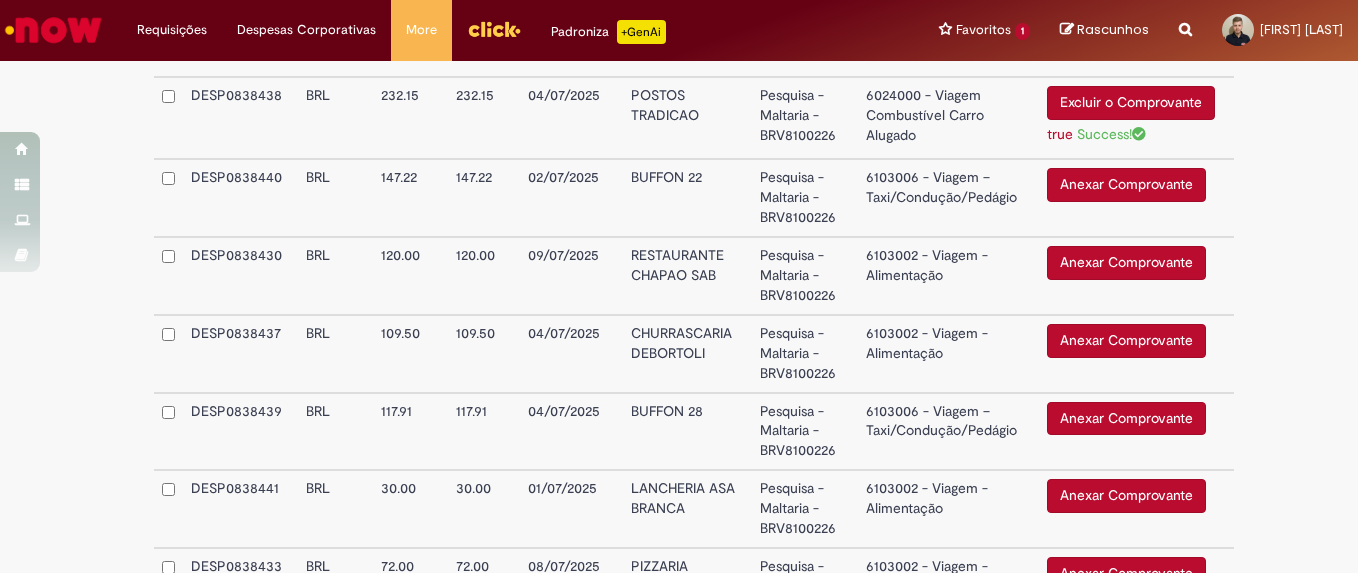 scroll, scrollTop: 1811, scrollLeft: 0, axis: vertical 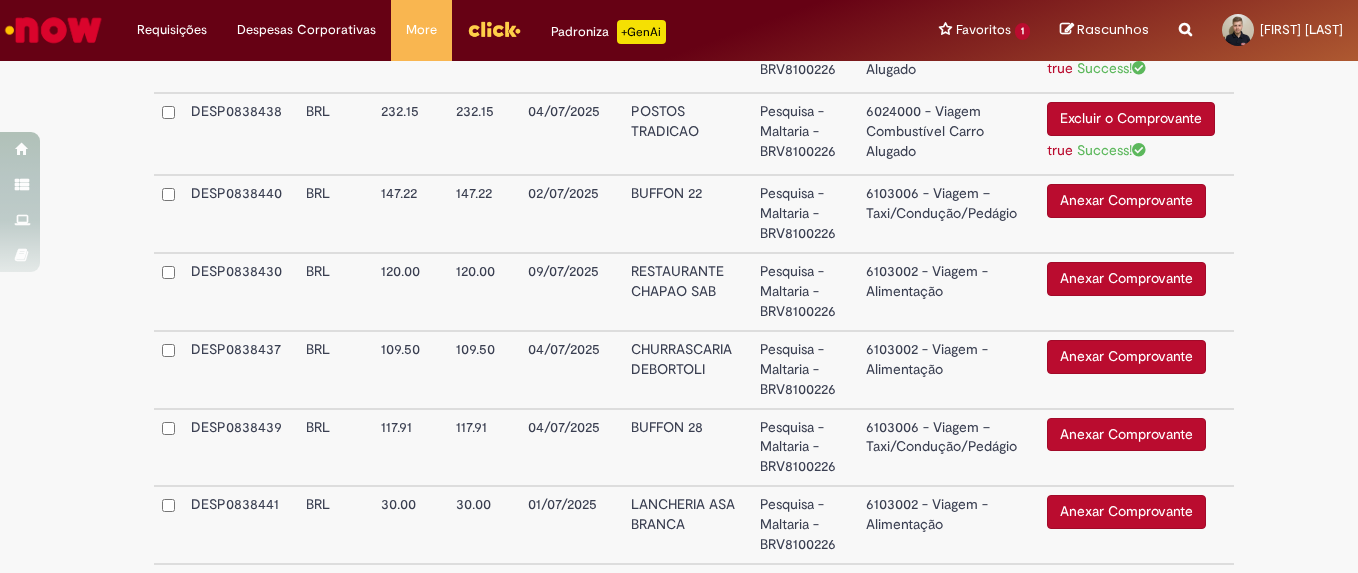 click on "6103006 - Viagem – Taxi/Condução/Pedágio" at bounding box center (949, 214) 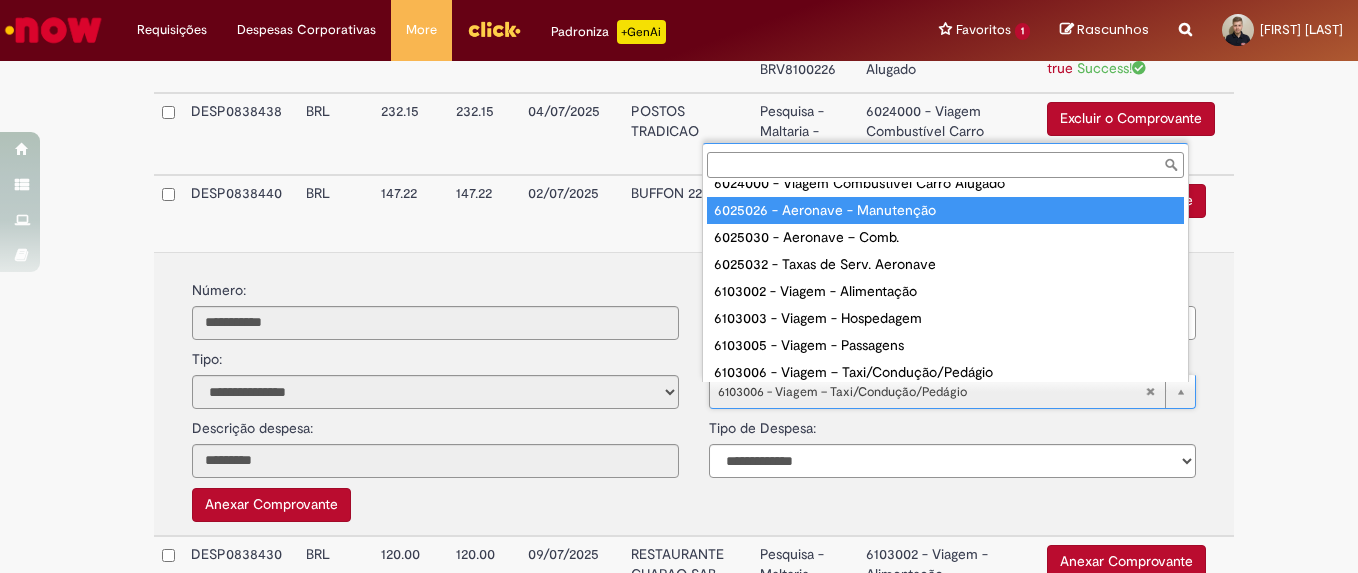 scroll, scrollTop: 0, scrollLeft: 0, axis: both 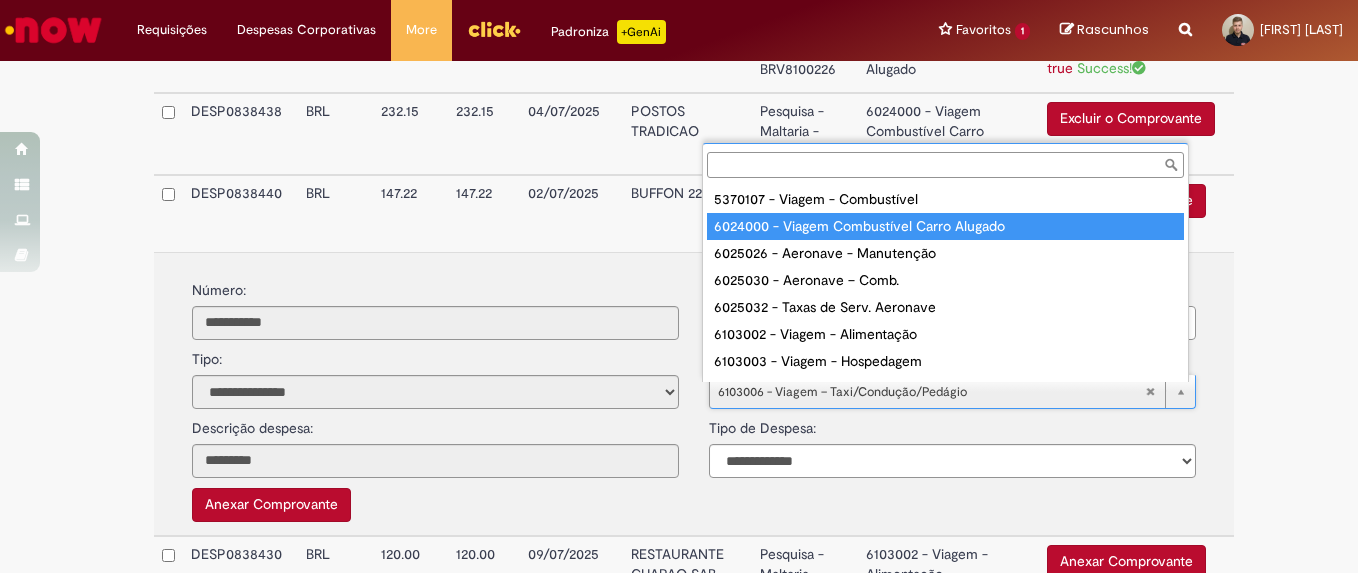 type on "**********" 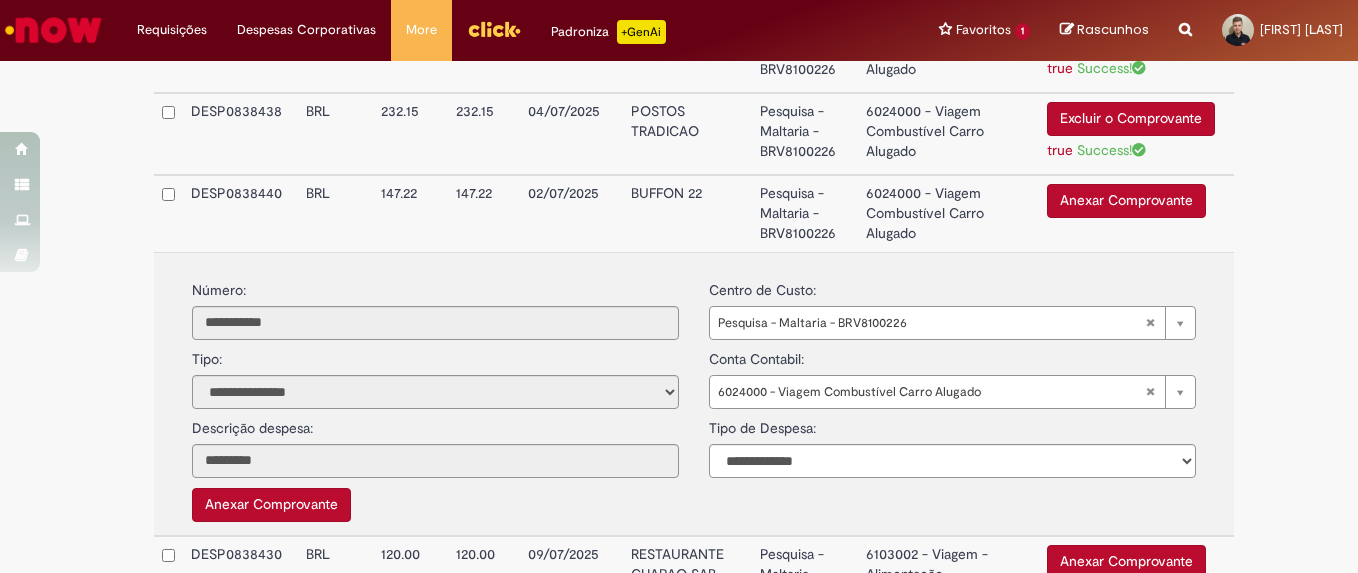 click on "Anexar Comprovante" at bounding box center (1126, 201) 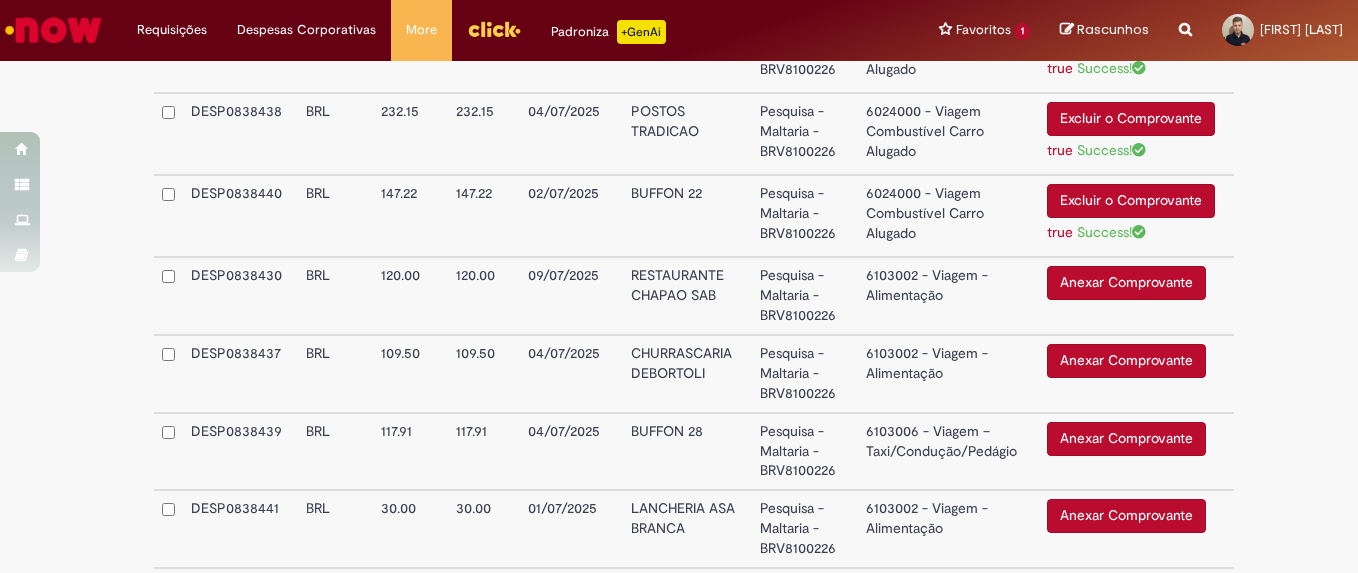 click on "Anexar Comprovante" at bounding box center (1126, 283) 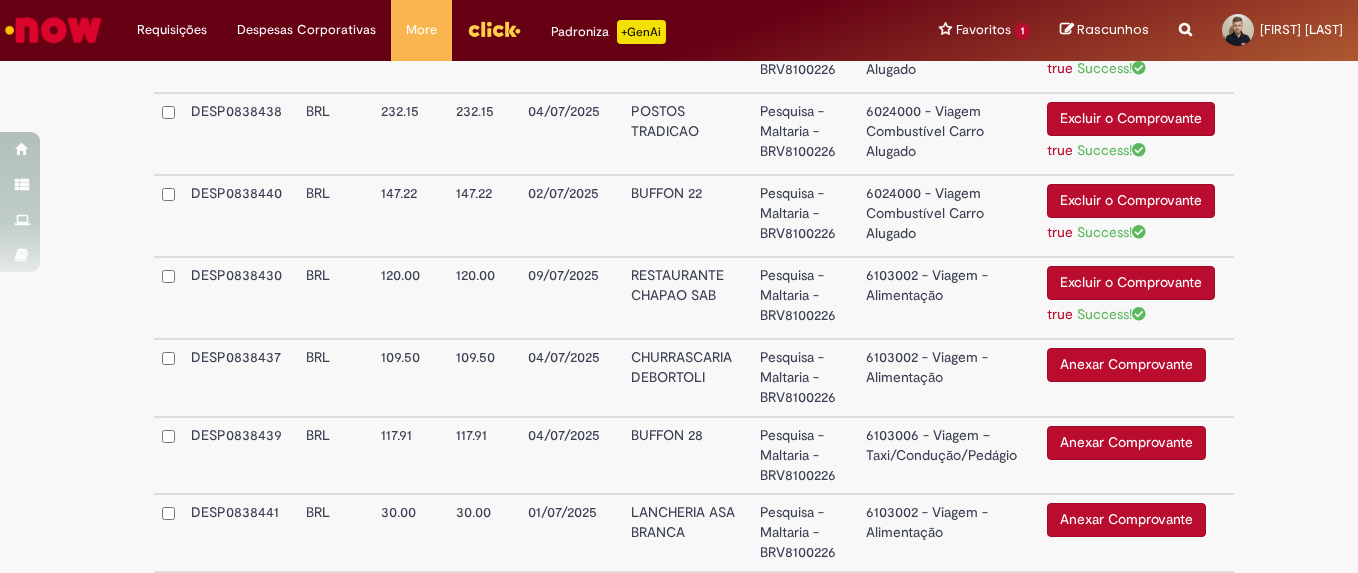 click on "Anexar Comprovante" at bounding box center (1126, 365) 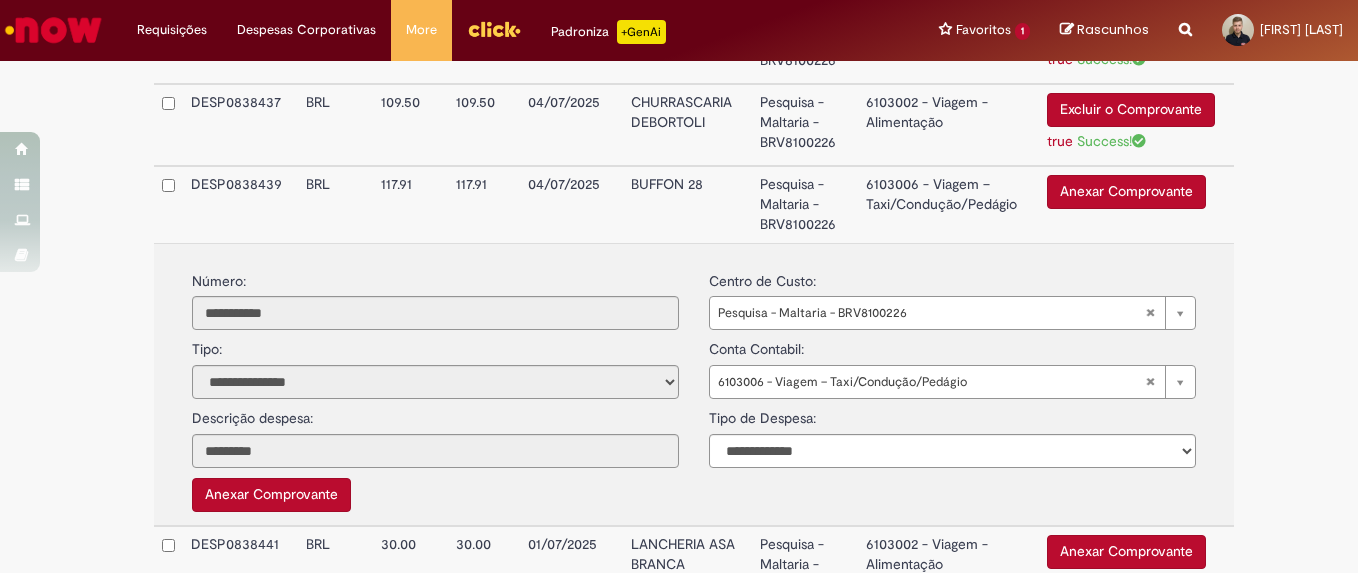 scroll, scrollTop: 2073, scrollLeft: 0, axis: vertical 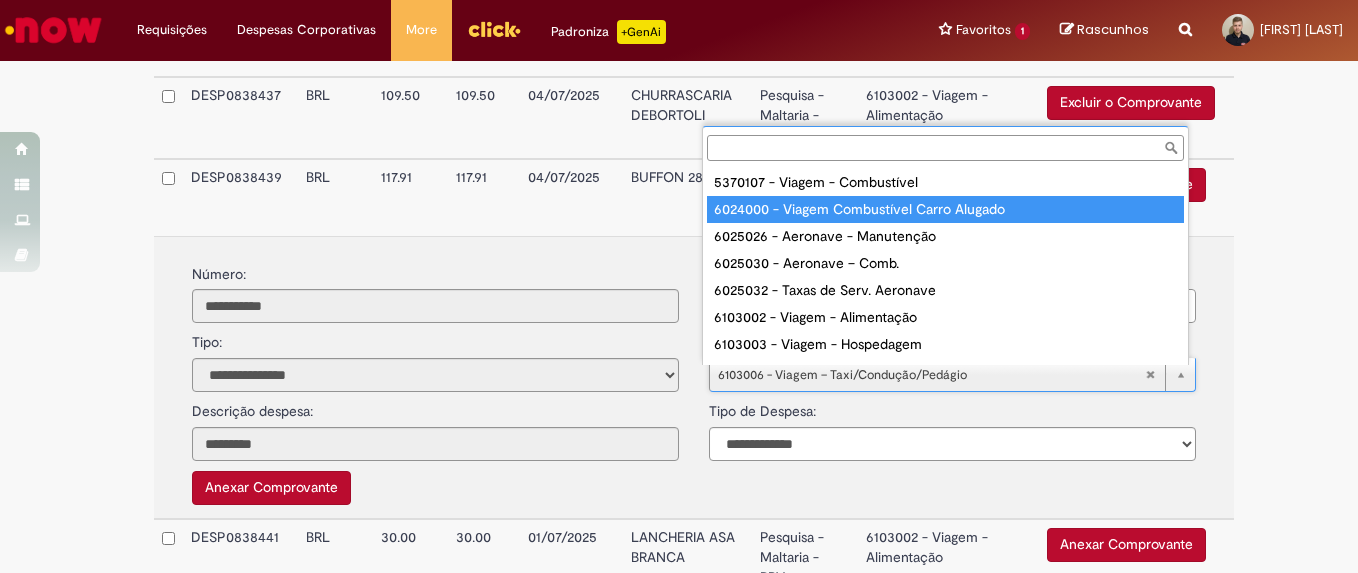 type on "**********" 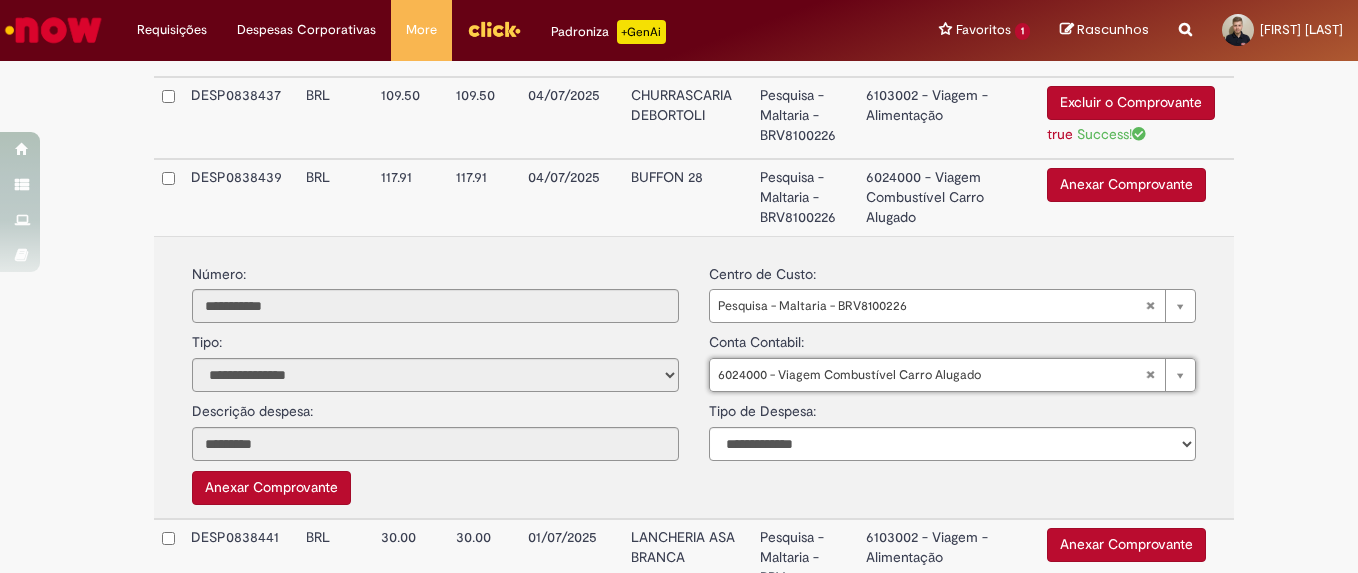 click on "6024000 - Viagem Combustível Carro Alugado" at bounding box center (949, 197) 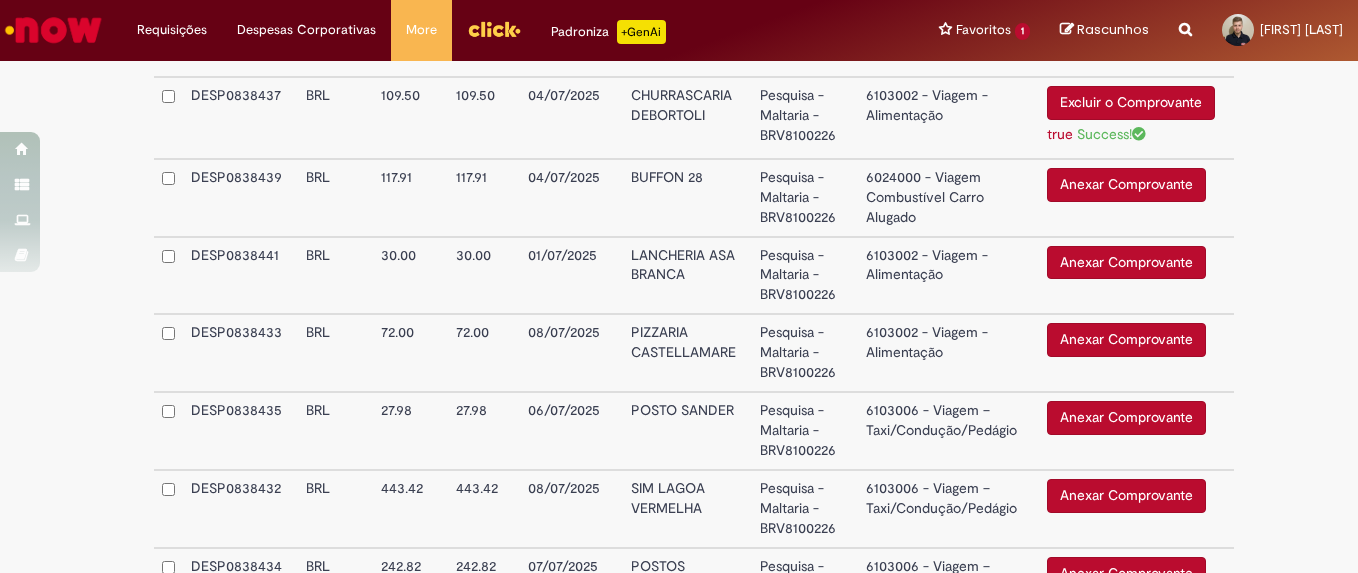 click on "Anexar Comprovante" at bounding box center [1126, 185] 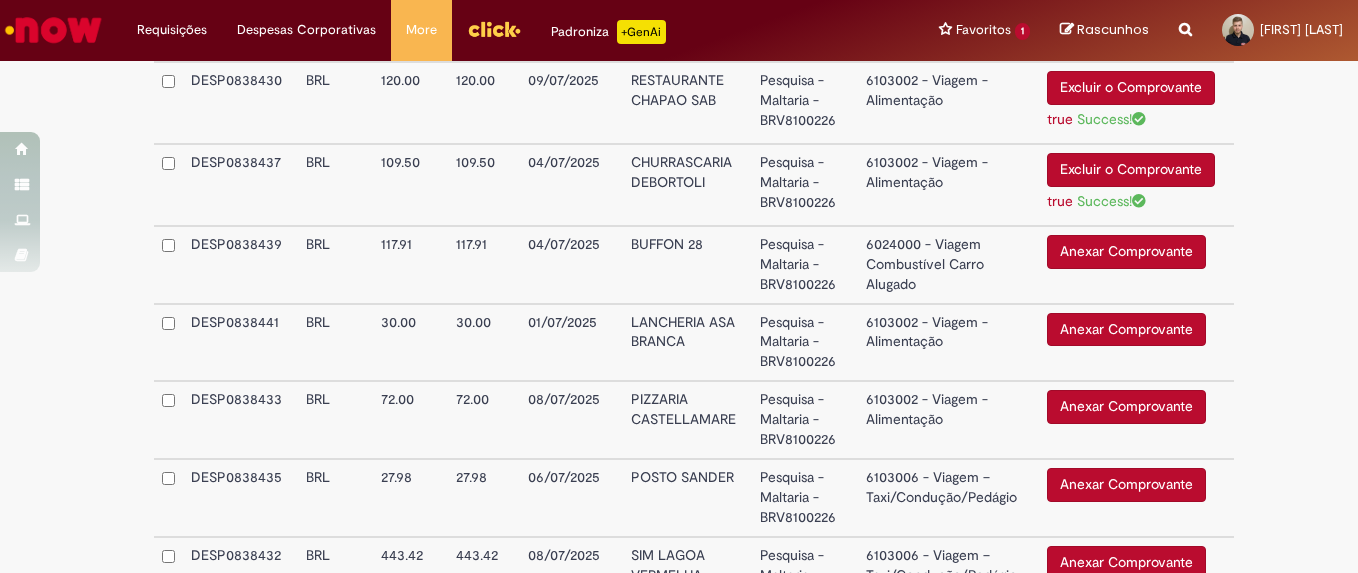 scroll, scrollTop: 1996, scrollLeft: 0, axis: vertical 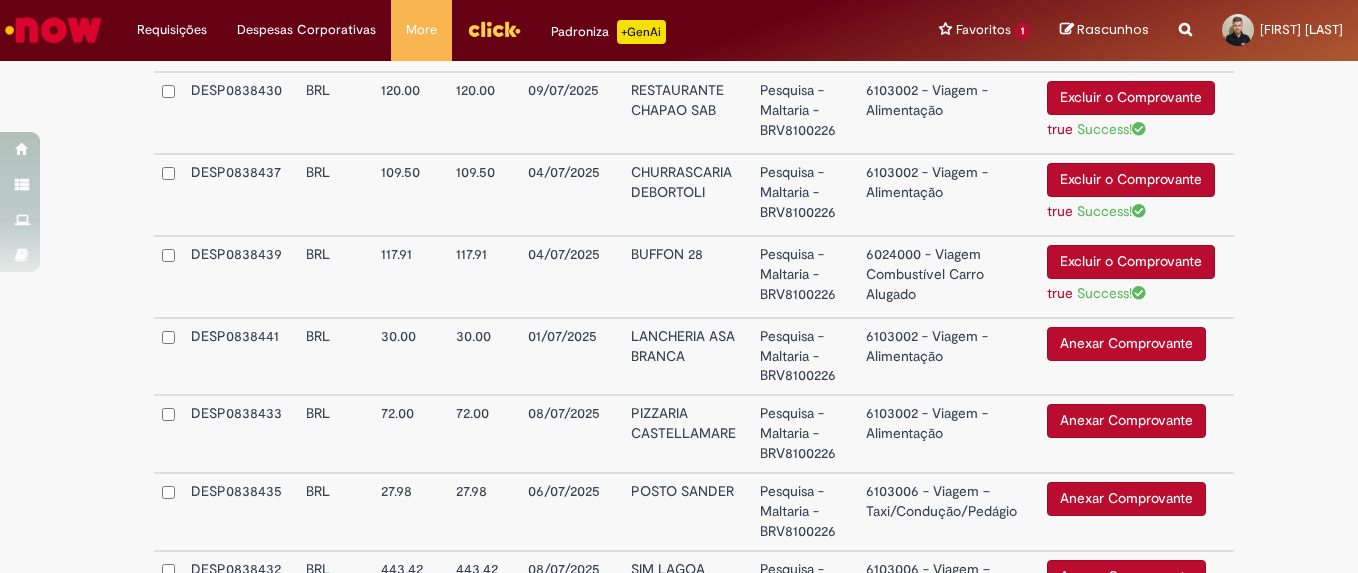click on "Anexar Comprovante" at bounding box center (1126, 344) 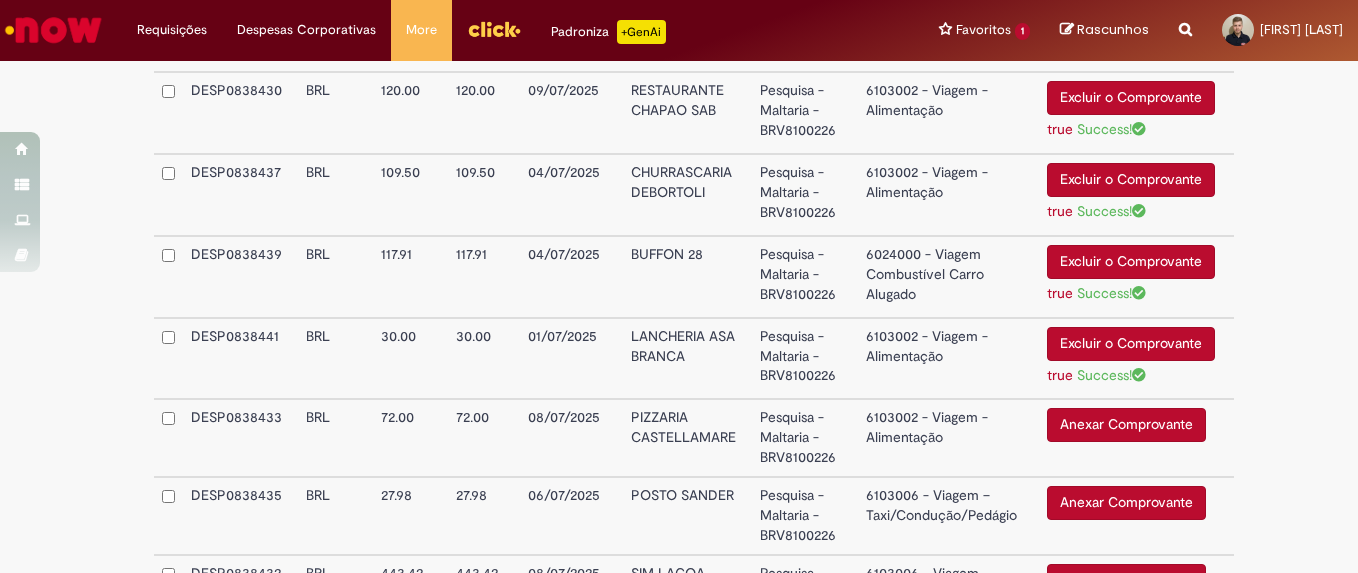 click on "6103006 - Viagem – Taxi/Condução/Pedágio" at bounding box center [949, 516] 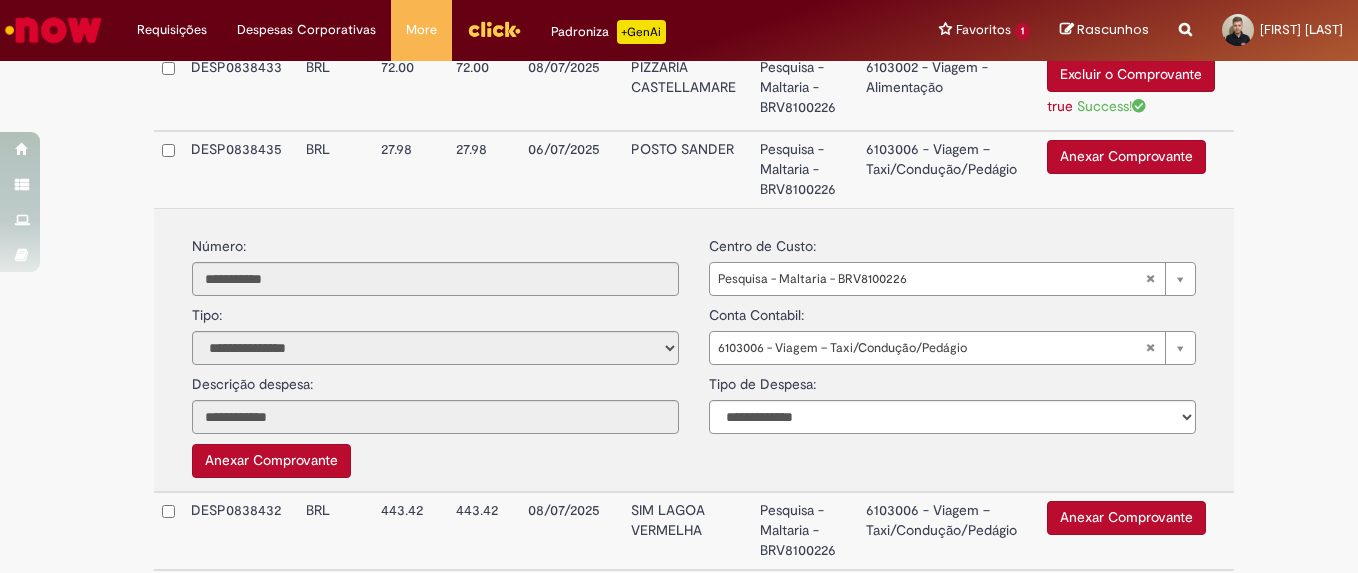scroll, scrollTop: 2347, scrollLeft: 0, axis: vertical 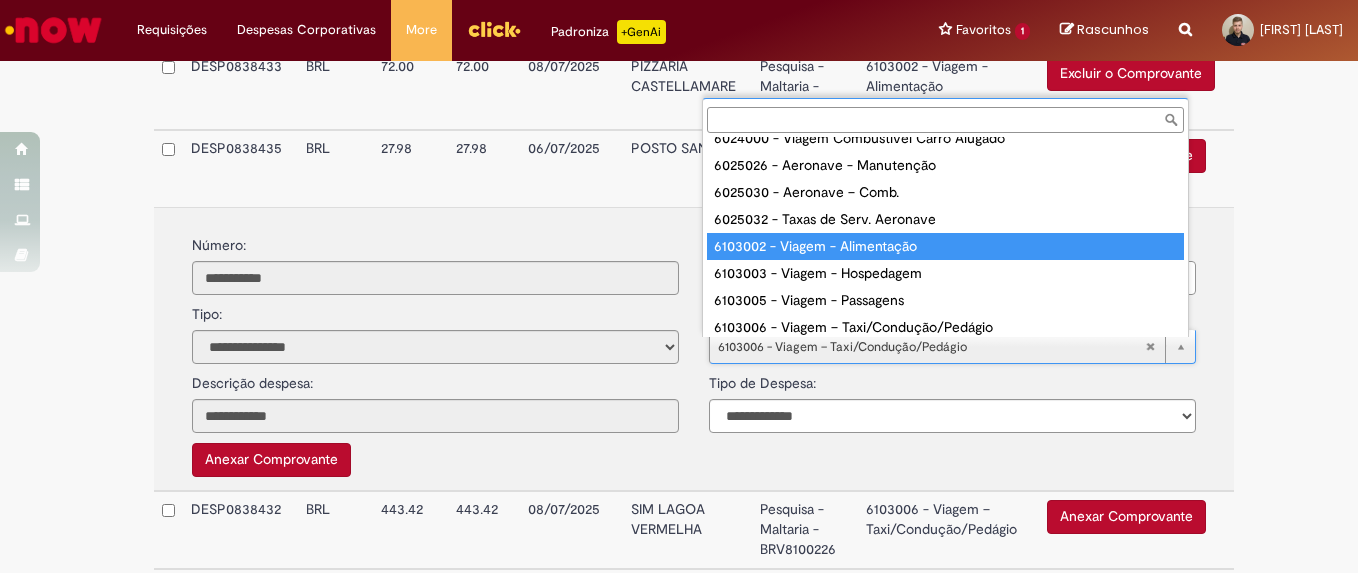 type on "**********" 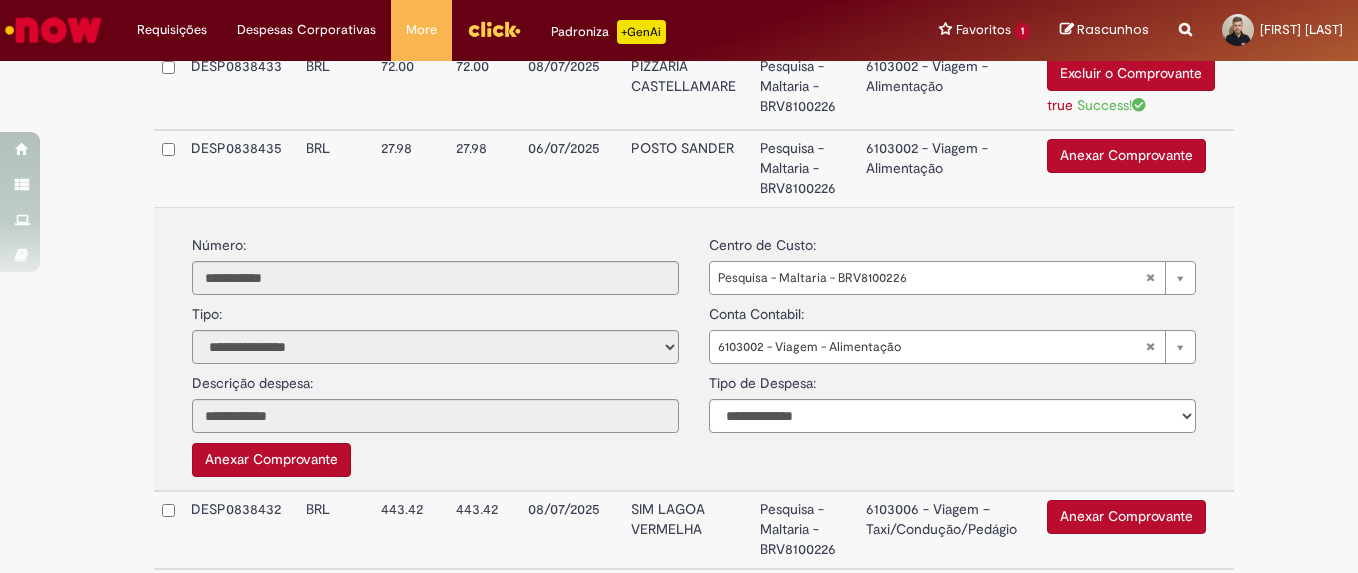 click on "Anexar Comprovante" at bounding box center [271, 460] 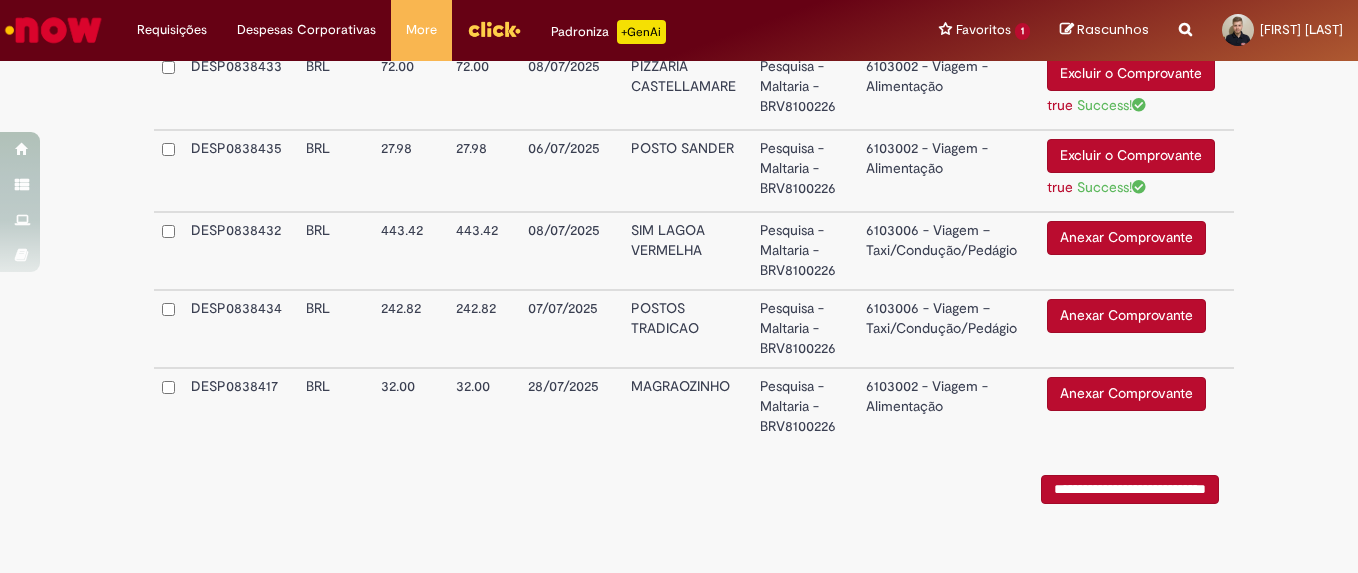 click on "Anexar Comprovante" at bounding box center (1126, 238) 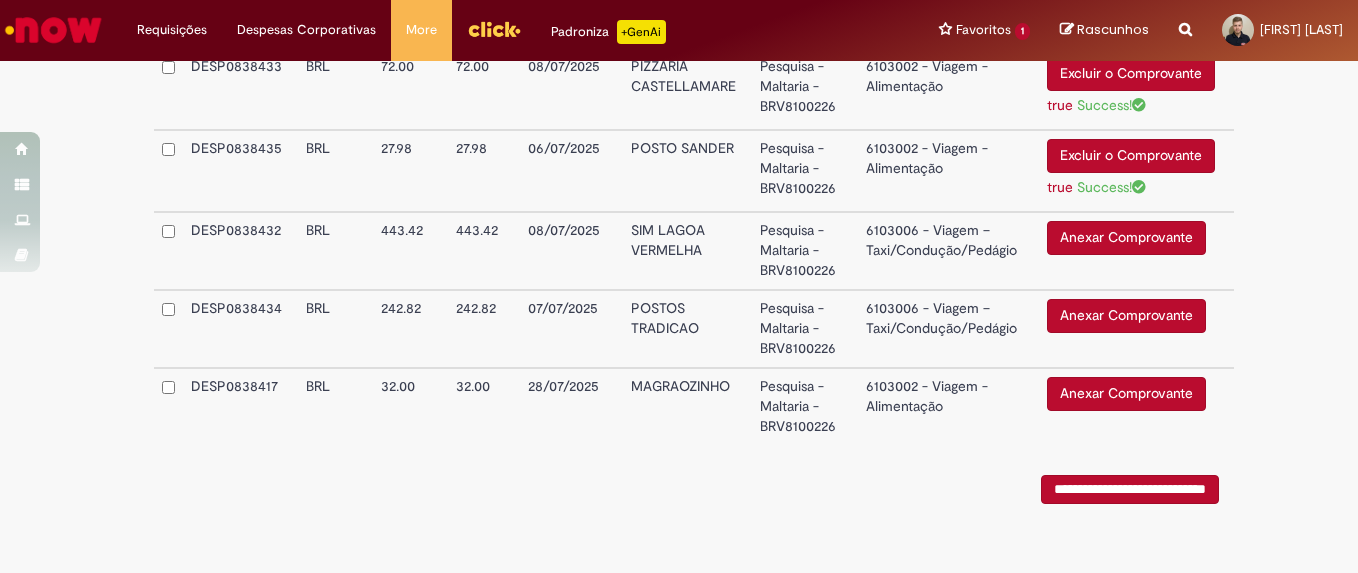 click on "6103006 - Viagem – Taxi/Condução/Pedágio" at bounding box center (949, 251) 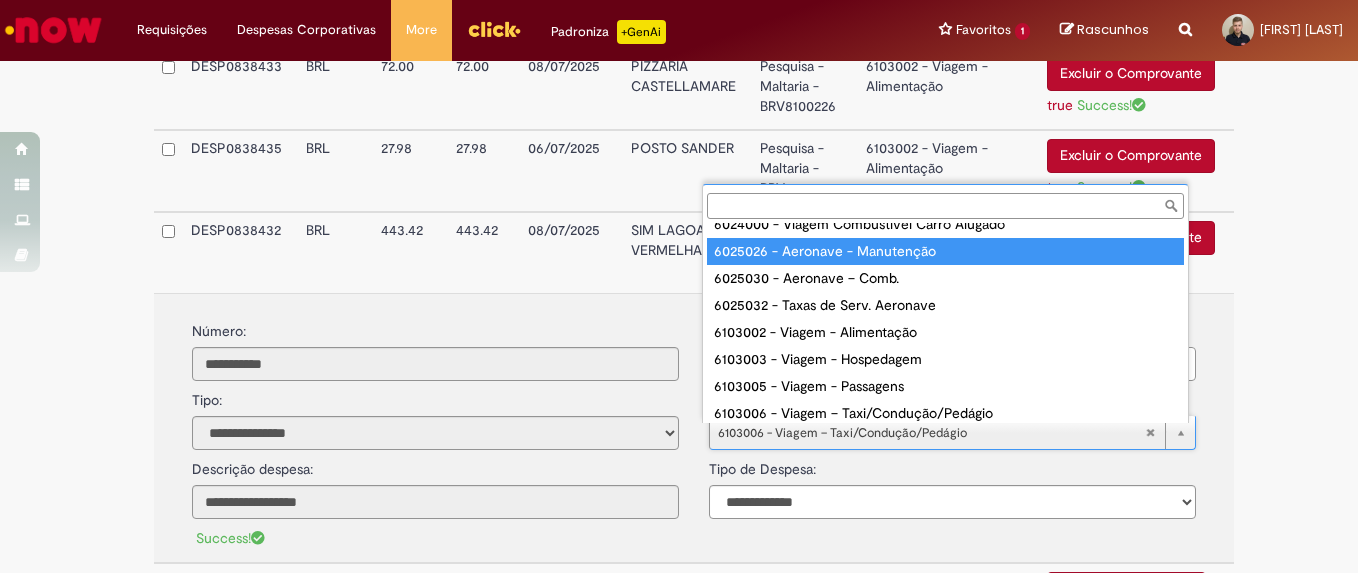 scroll, scrollTop: 0, scrollLeft: 0, axis: both 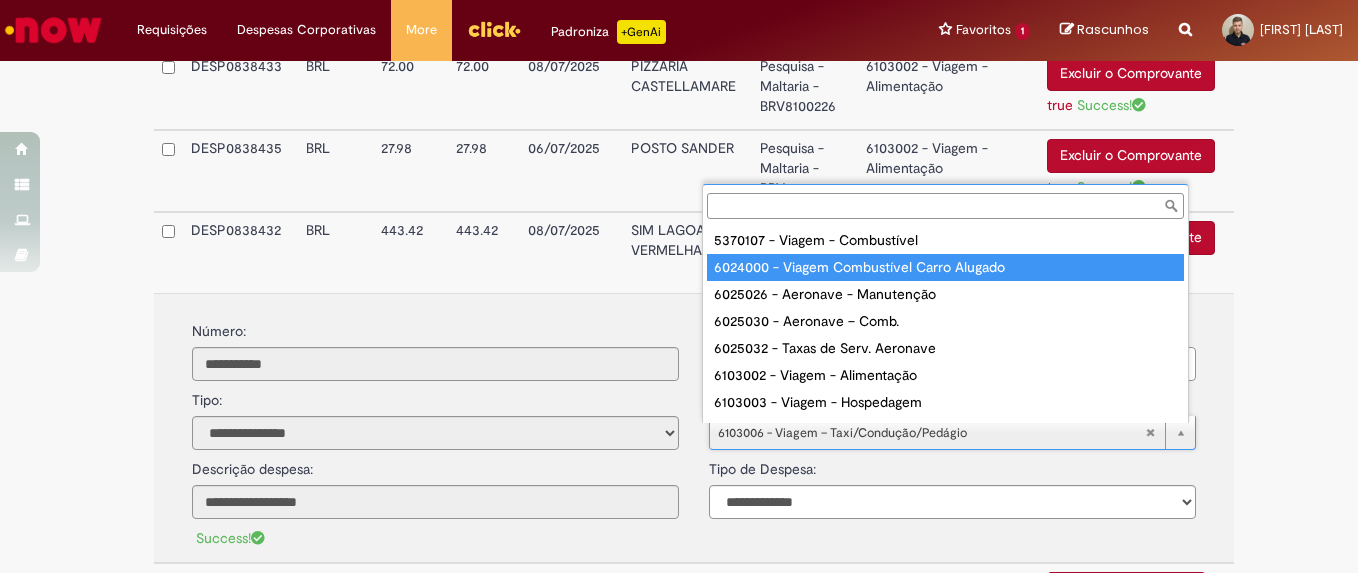 type on "**********" 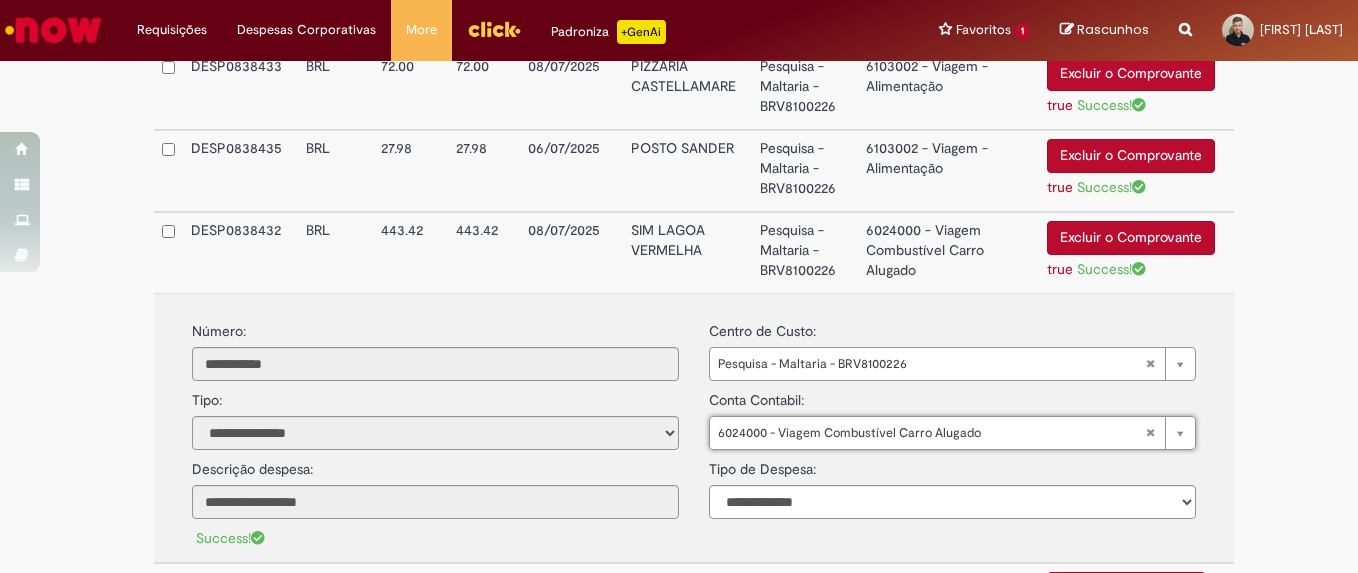 click on "6024000 - Viagem Combustível Carro Alugado" at bounding box center [949, 252] 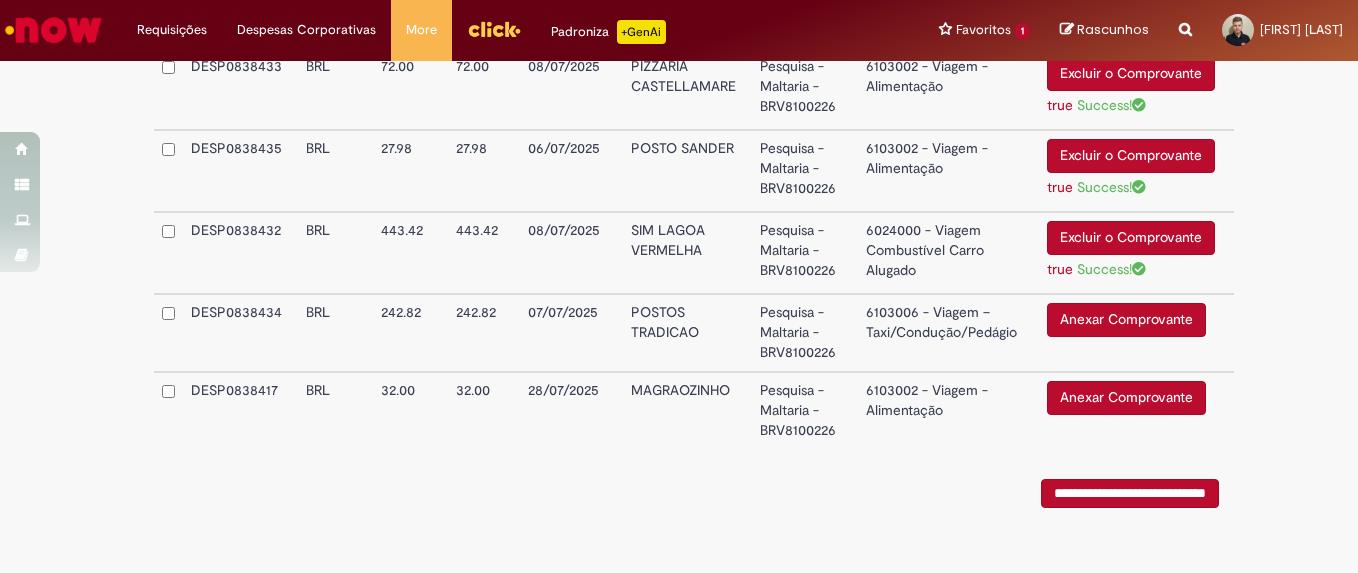 click on "6103006 - Viagem – Taxi/Condução/Pedágio" at bounding box center [949, 333] 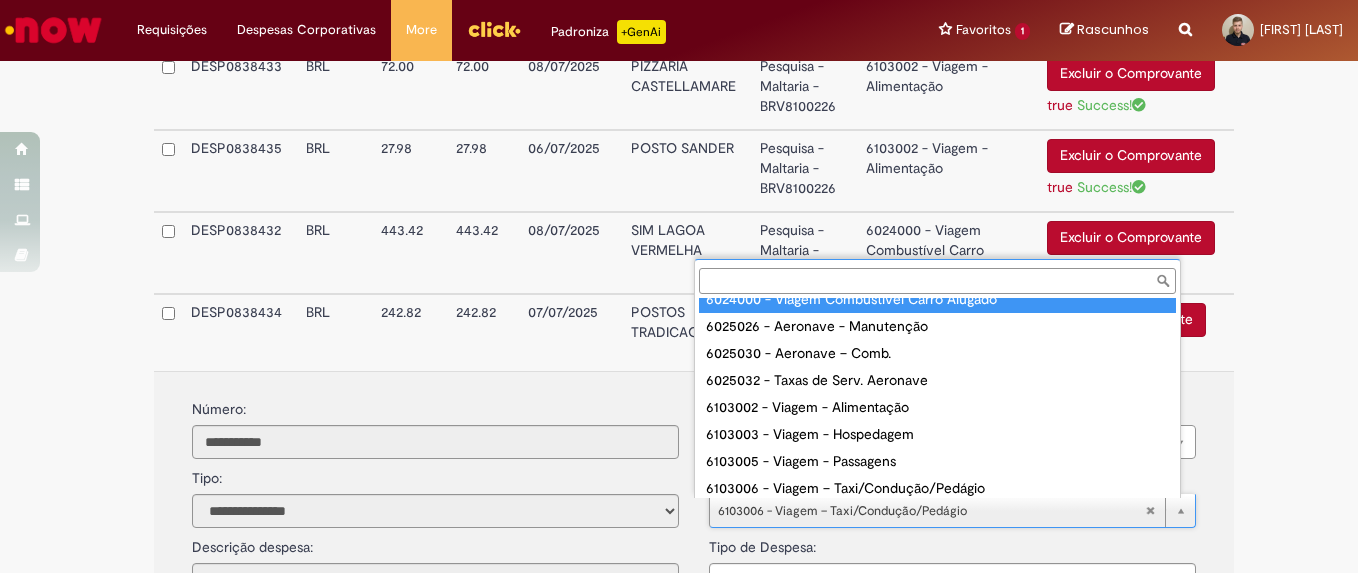 scroll, scrollTop: 0, scrollLeft: 0, axis: both 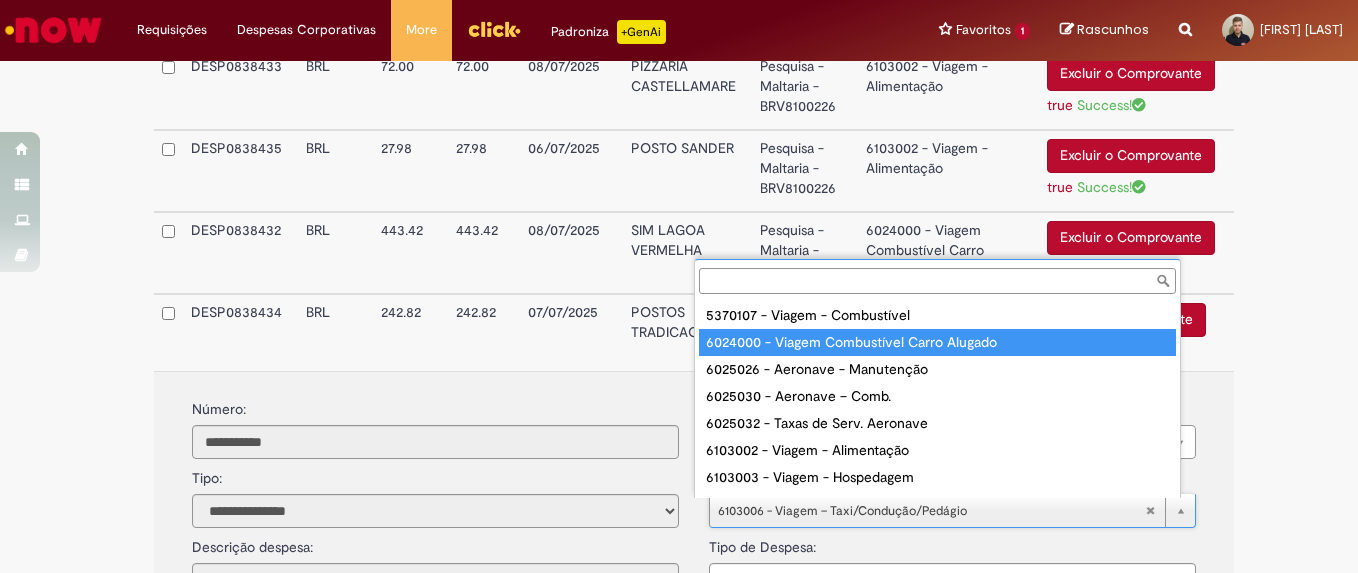 type on "**********" 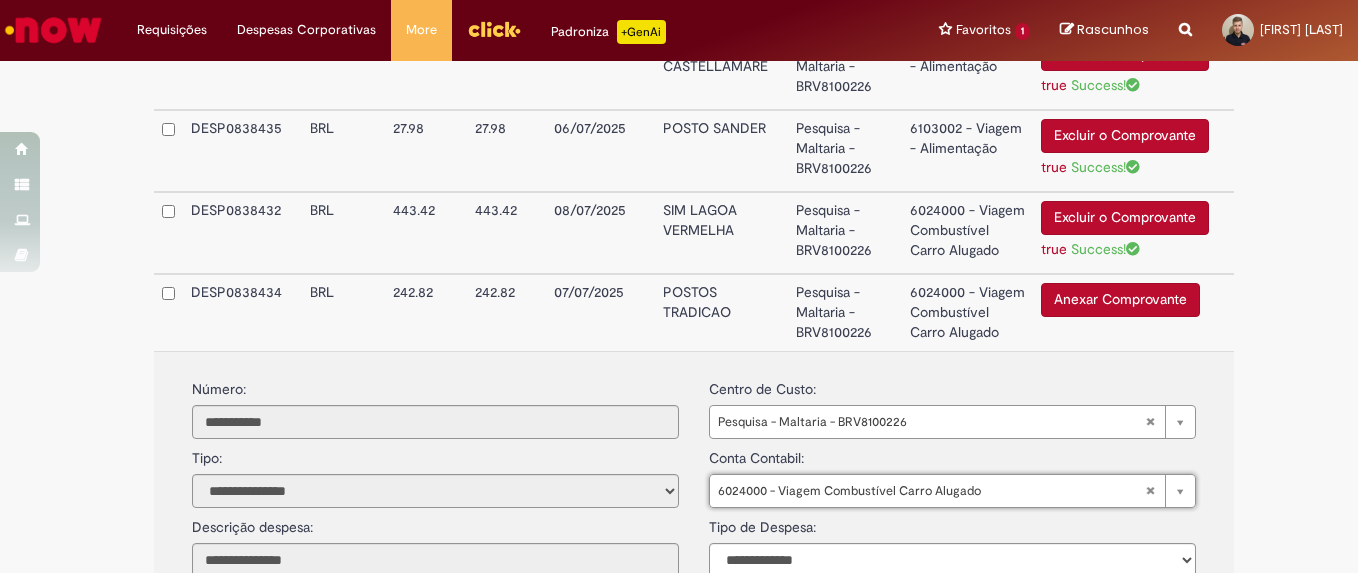 scroll, scrollTop: 2471, scrollLeft: 0, axis: vertical 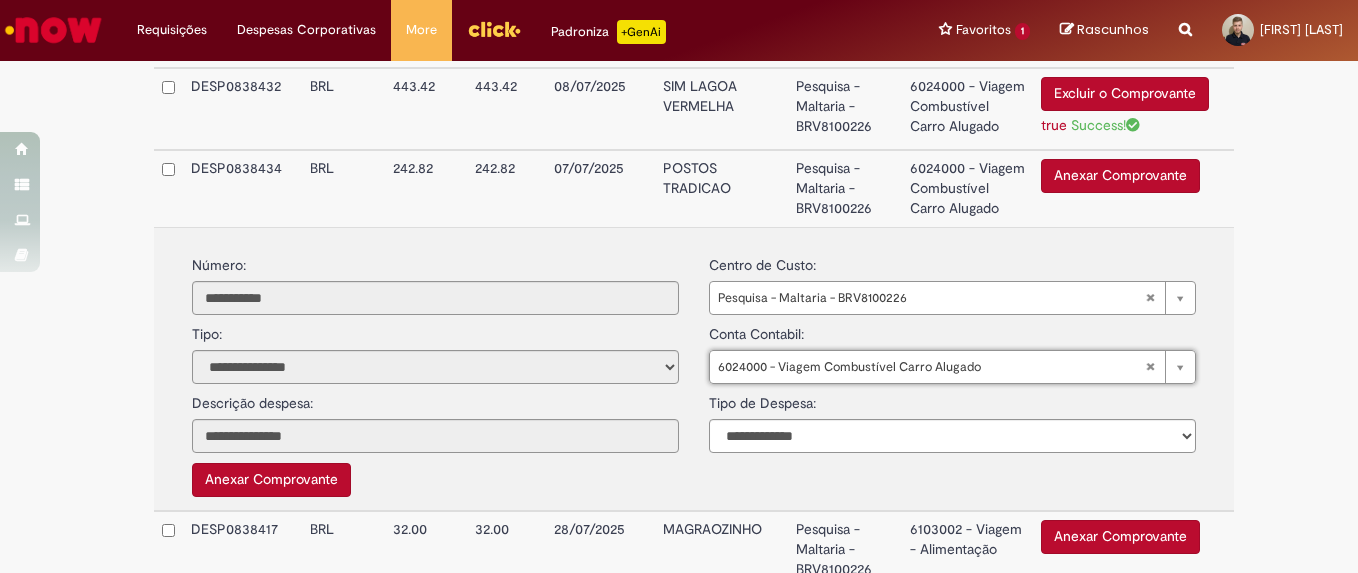 click on "Excluir o Comprovante" at bounding box center [1125, 94] 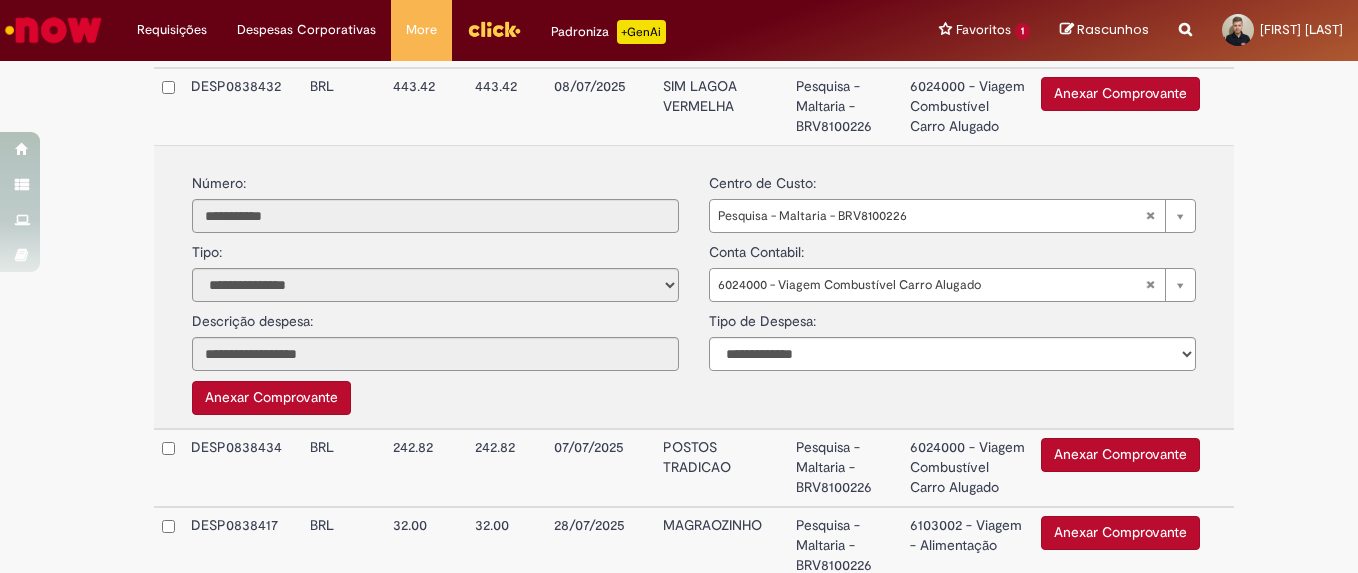 click on "Anexar Comprovante" at bounding box center (1120, 94) 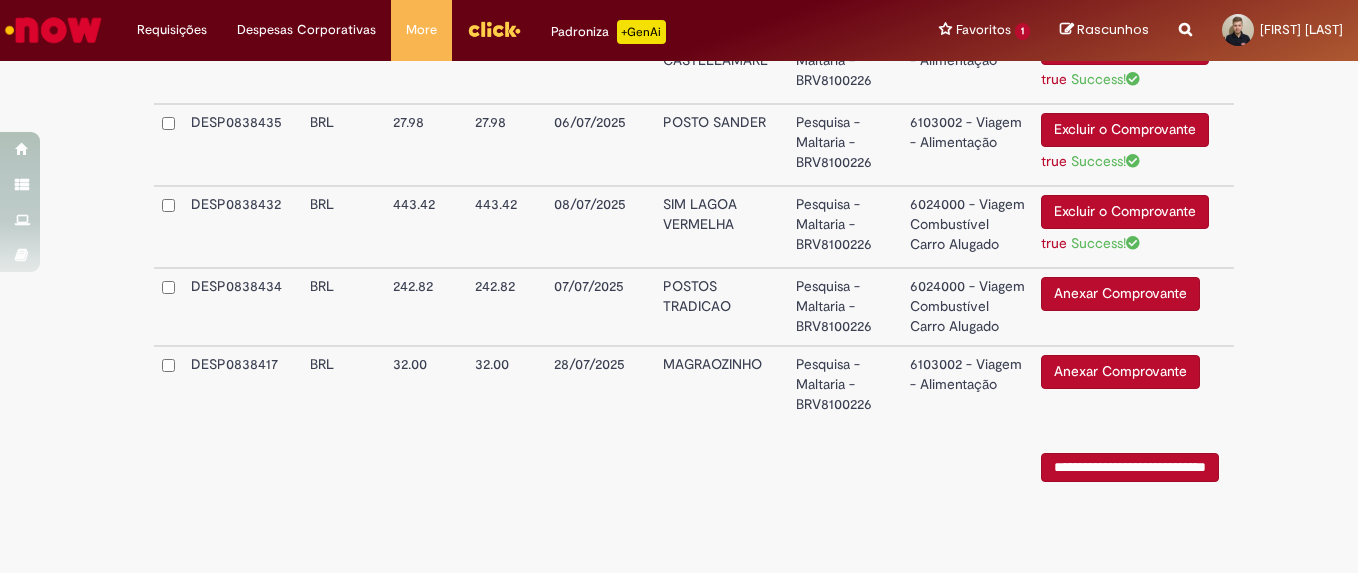 click on "Anexar Comprovante" at bounding box center (1120, 294) 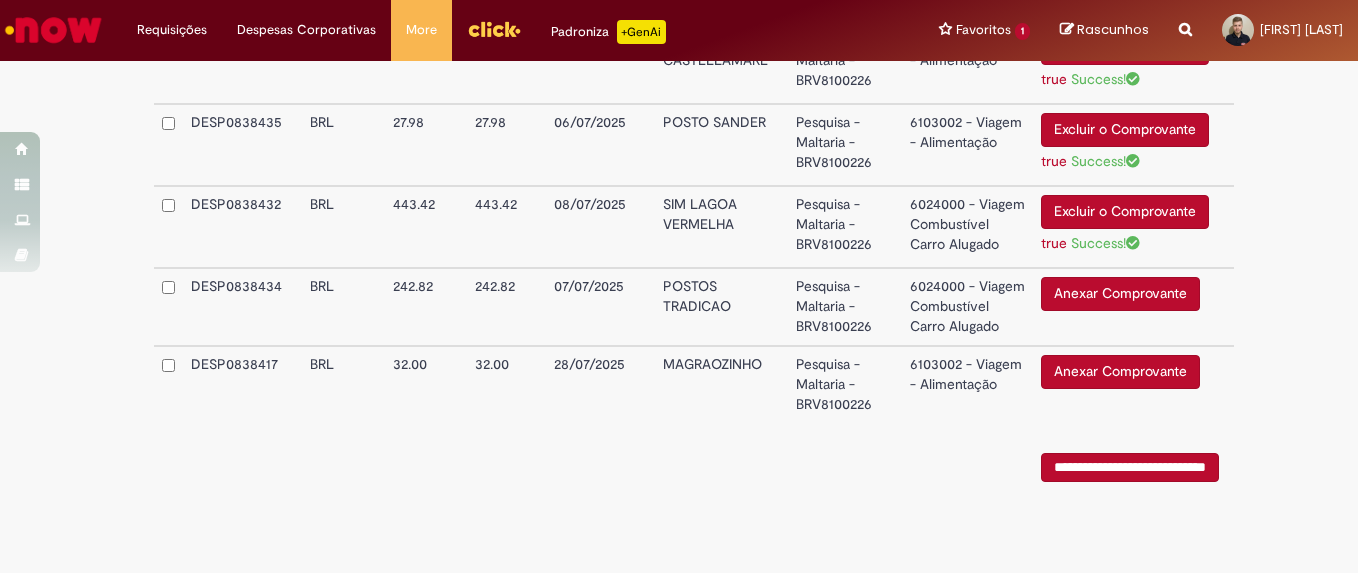 click on "Anexar Comprovante" at bounding box center [1120, 372] 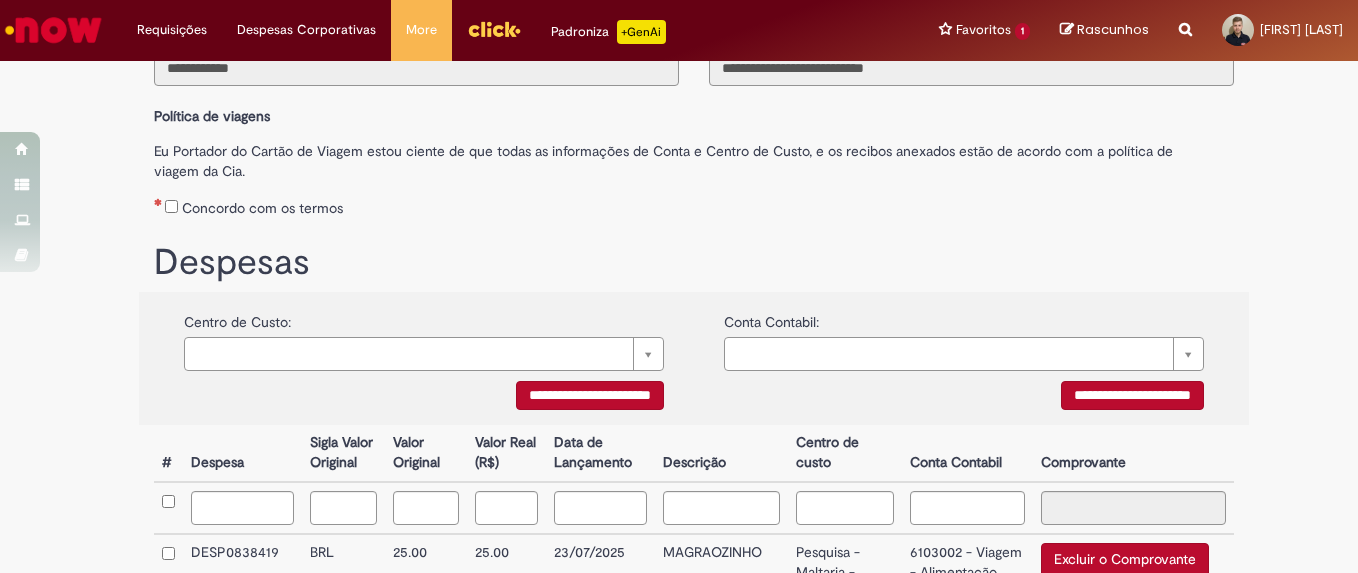 scroll, scrollTop: 199, scrollLeft: 0, axis: vertical 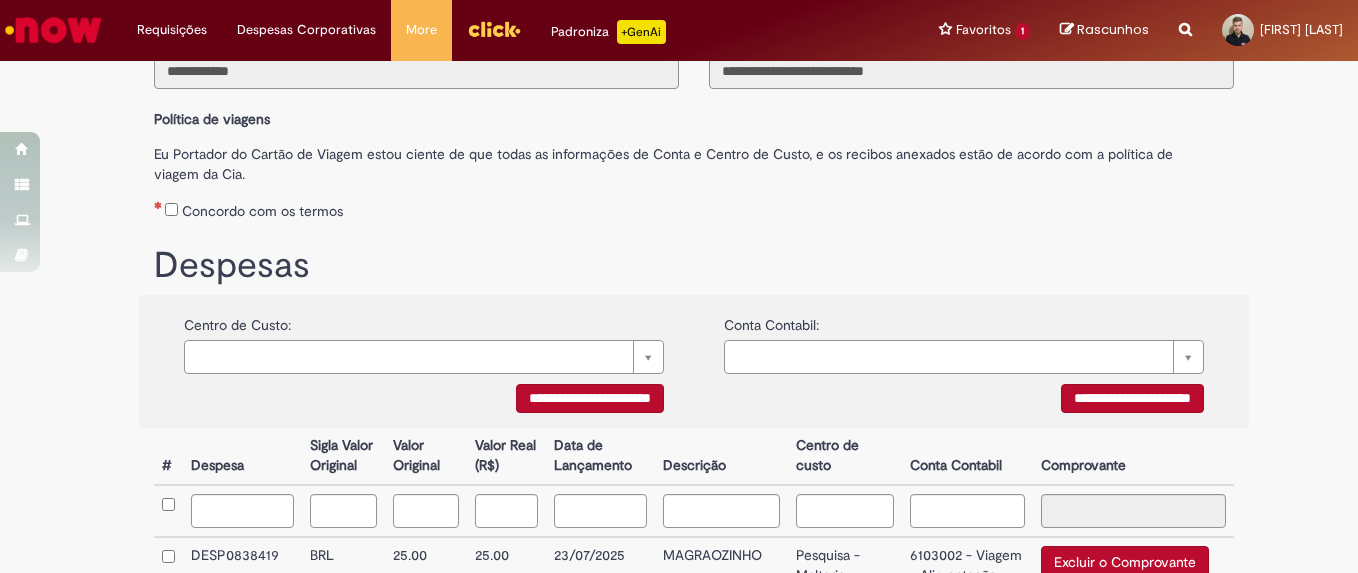 click on "Concordo com os termos" at bounding box center (262, 211) 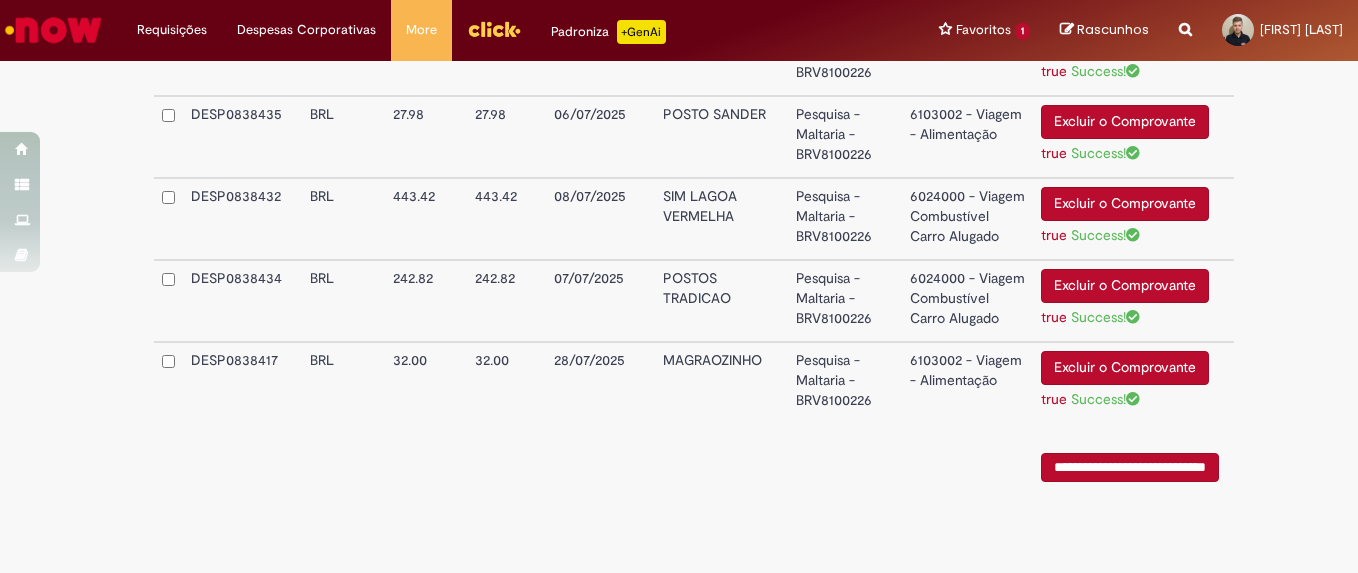 scroll, scrollTop: 2541, scrollLeft: 0, axis: vertical 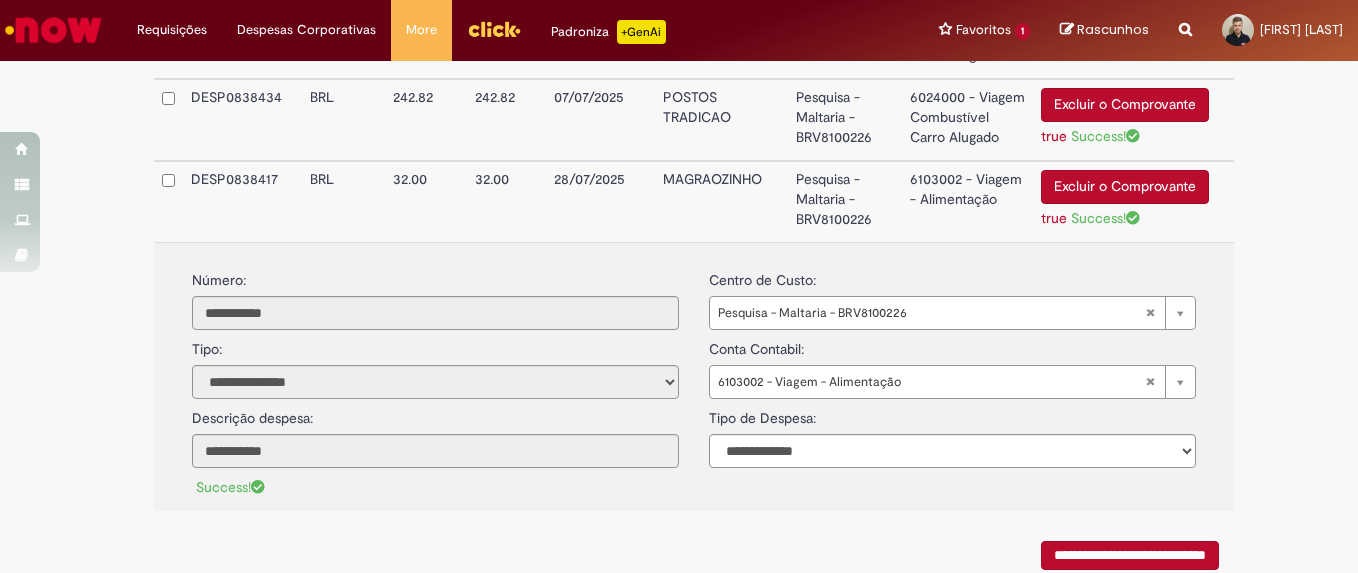 click on "MAGRAOZINHO" at bounding box center (722, 201) 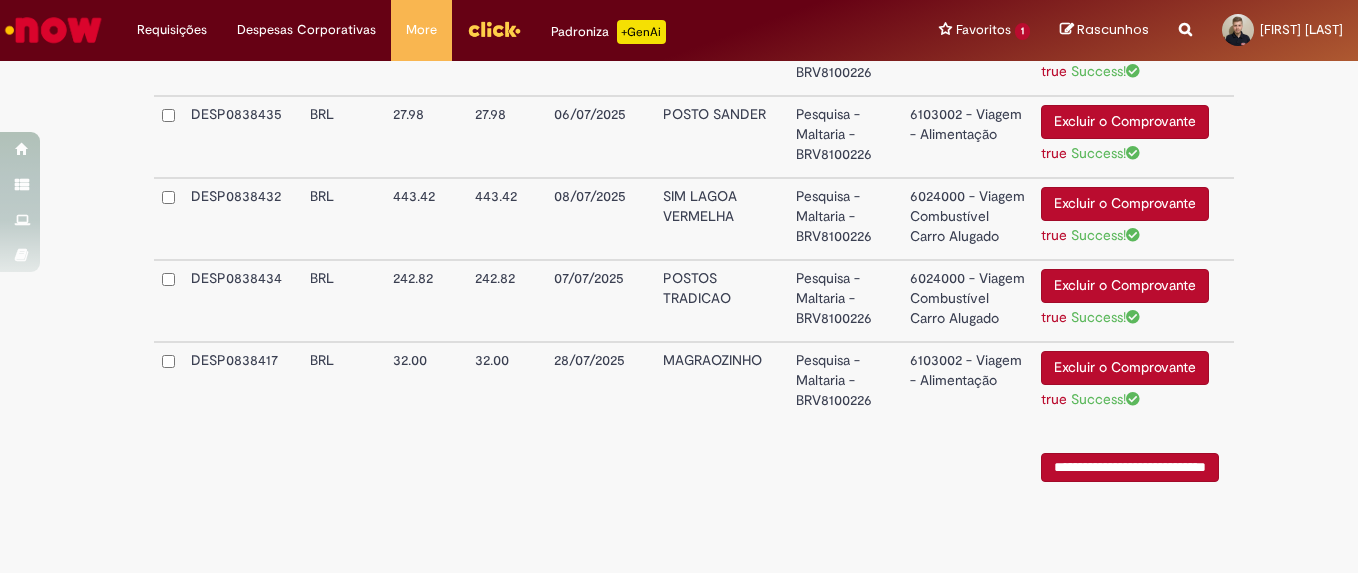 scroll, scrollTop: 2542, scrollLeft: 0, axis: vertical 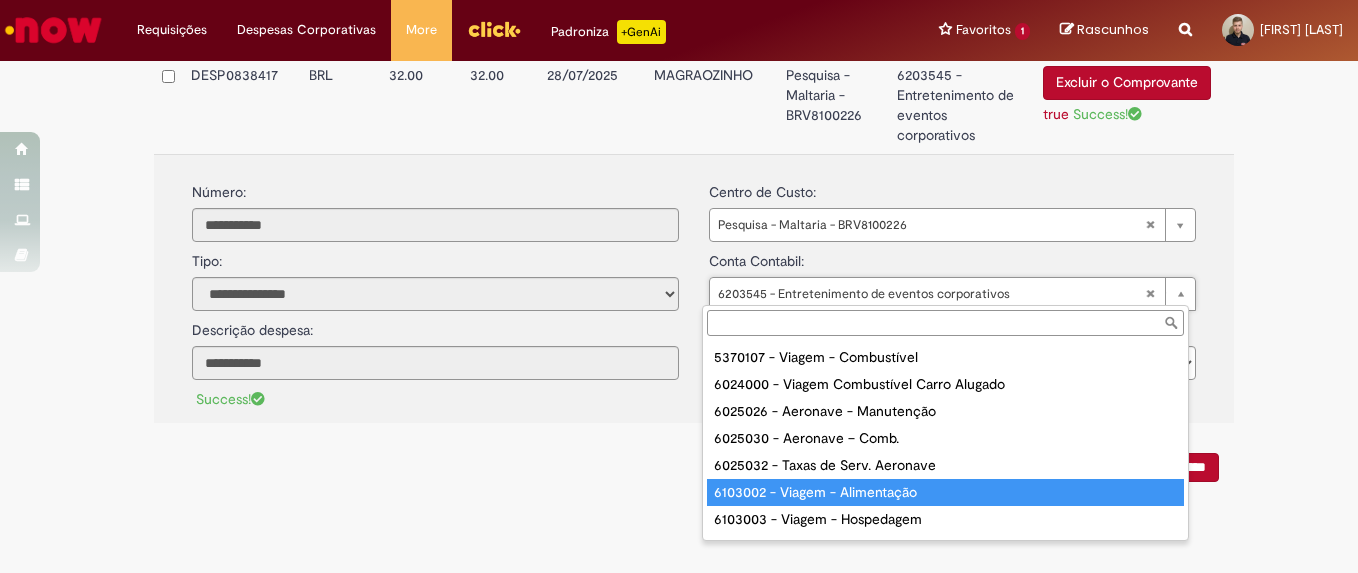 type on "**********" 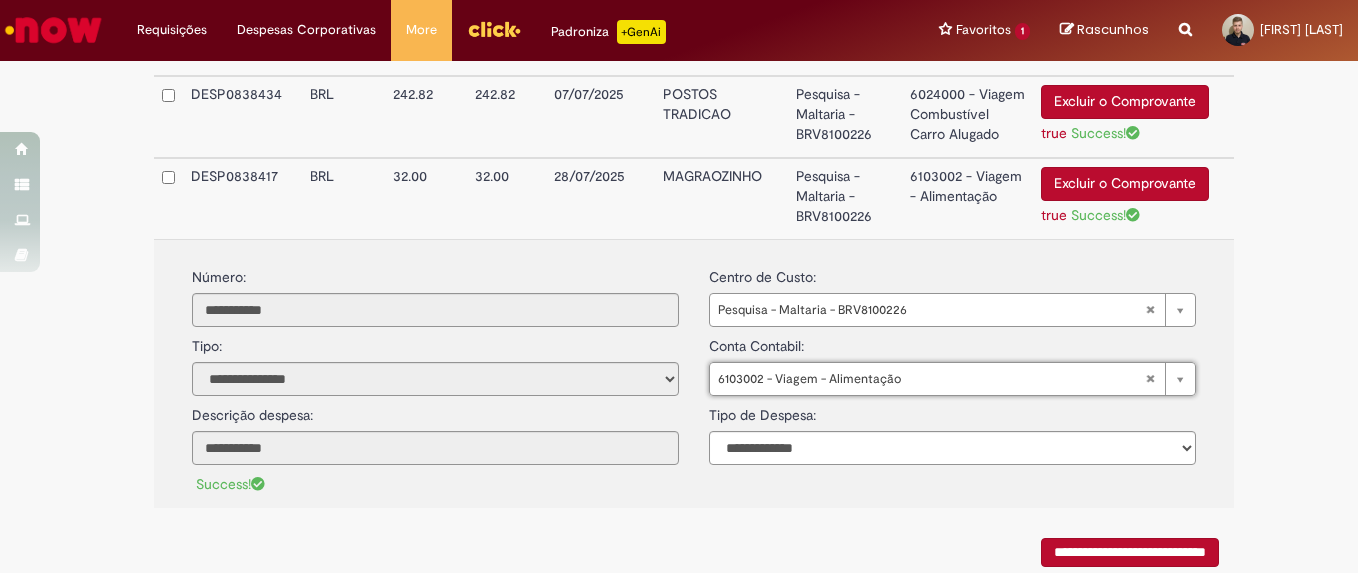 scroll, scrollTop: 2544, scrollLeft: 0, axis: vertical 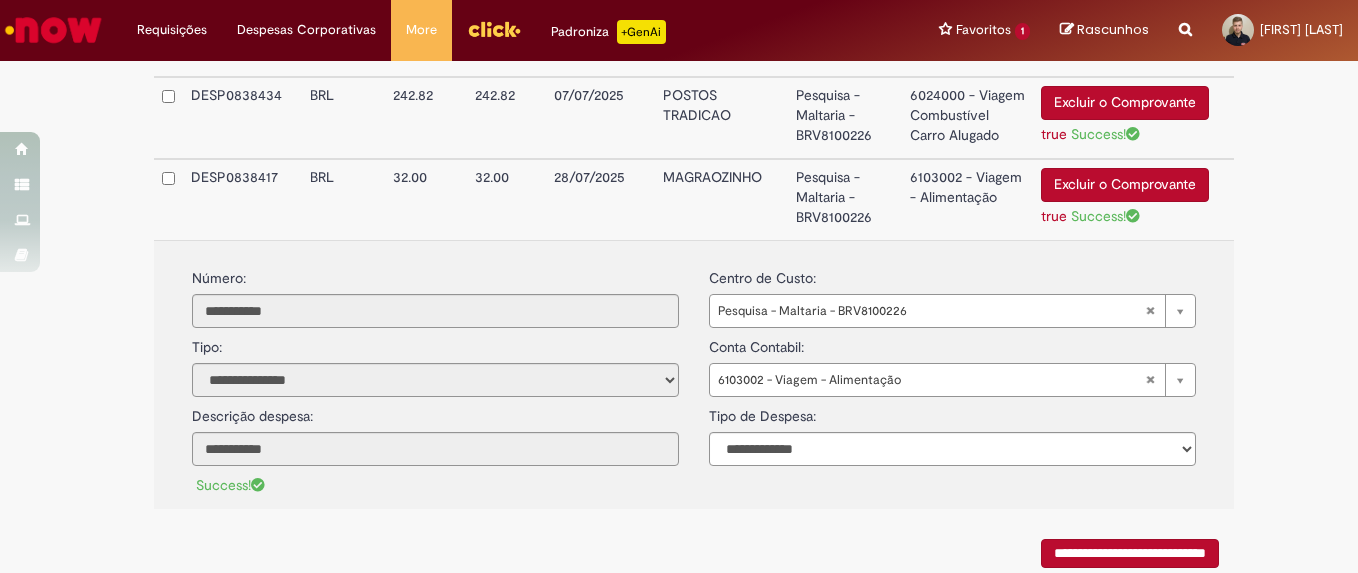 click on "Pesquisa - Maltaria - BRV8100226" at bounding box center [844, 199] 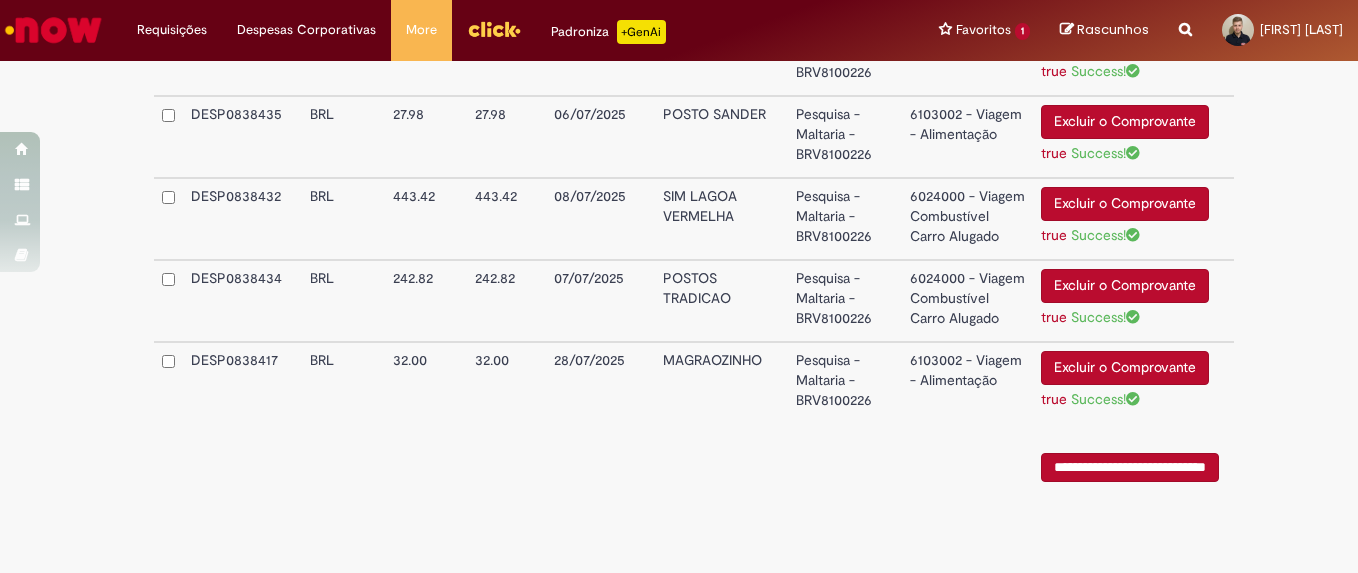 click on "6103002 - Viagem - Alimentação" at bounding box center (967, 382) 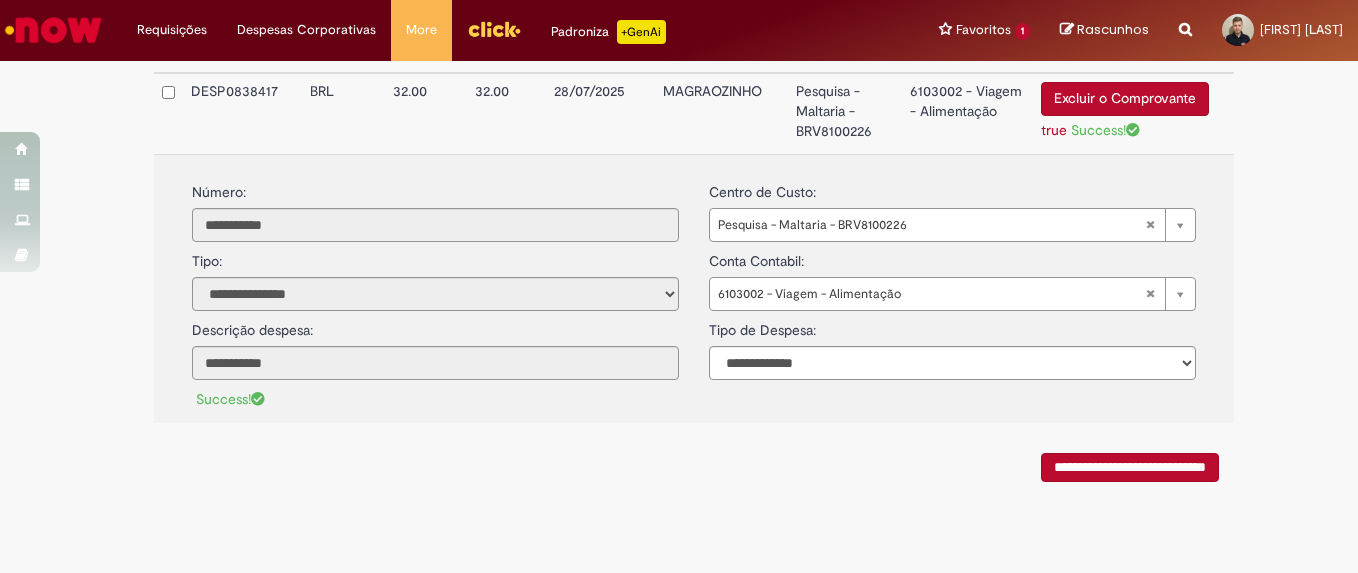 scroll, scrollTop: 2811, scrollLeft: 0, axis: vertical 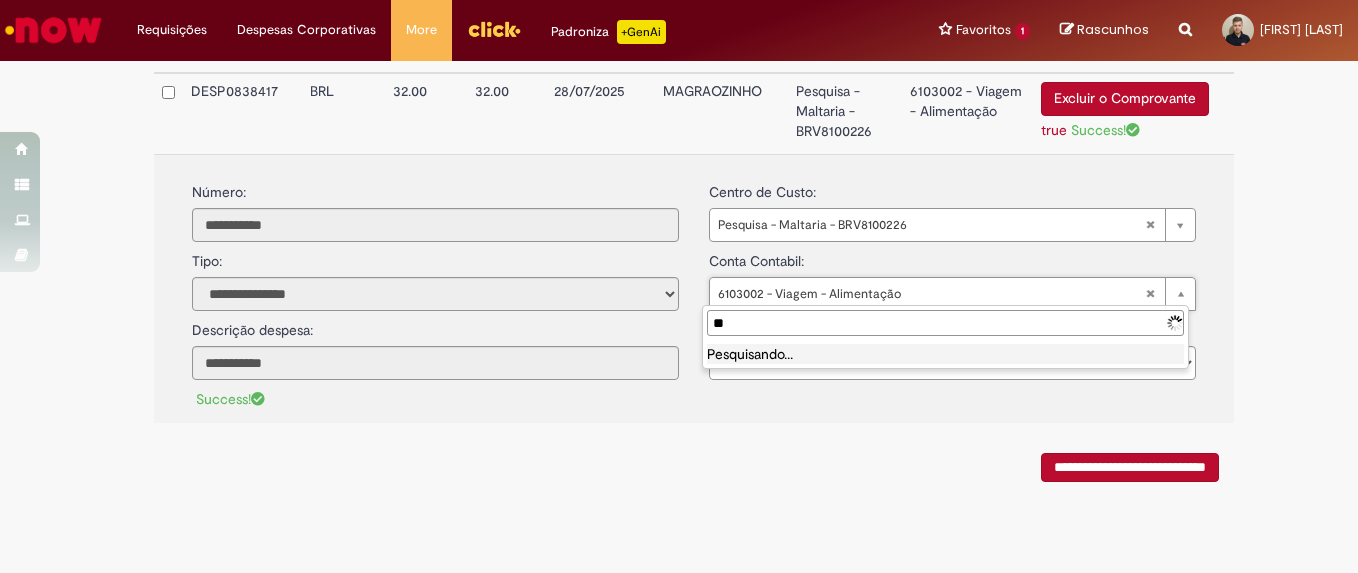 type on "*" 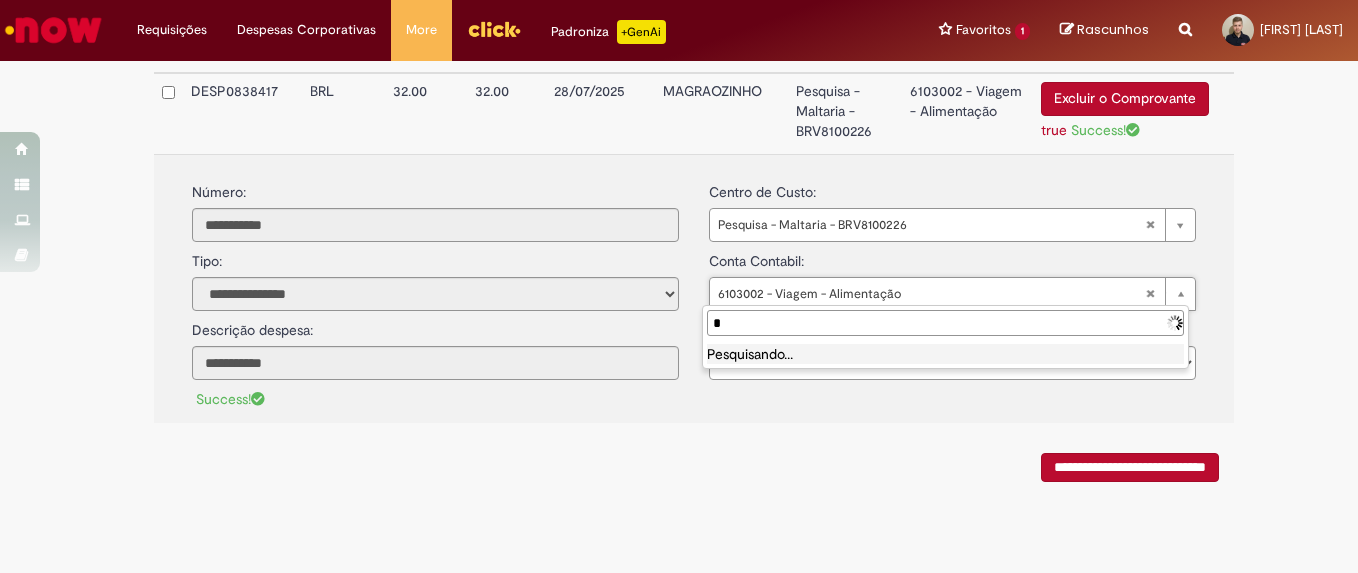 type 